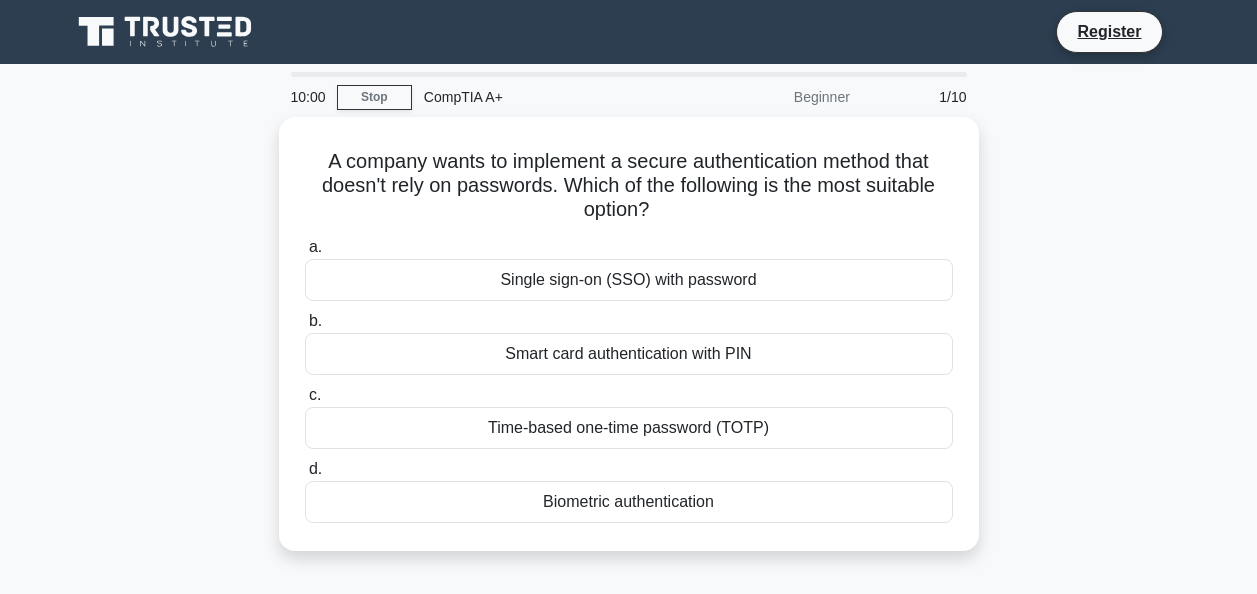 scroll, scrollTop: 0, scrollLeft: 0, axis: both 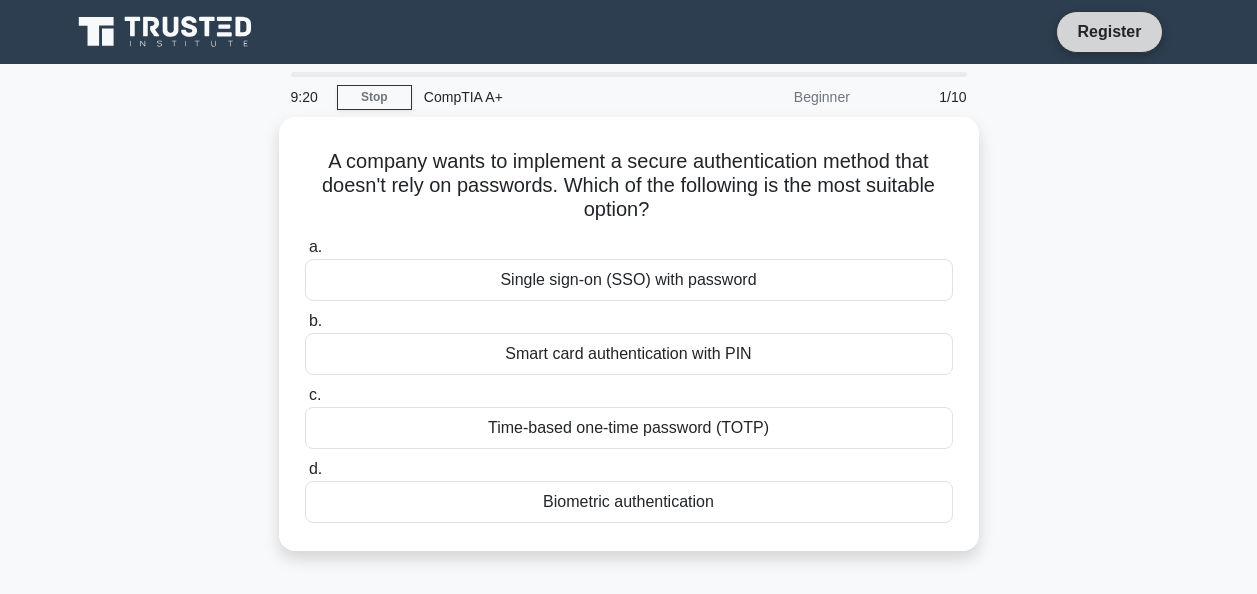 click on "Register" at bounding box center (1109, 31) 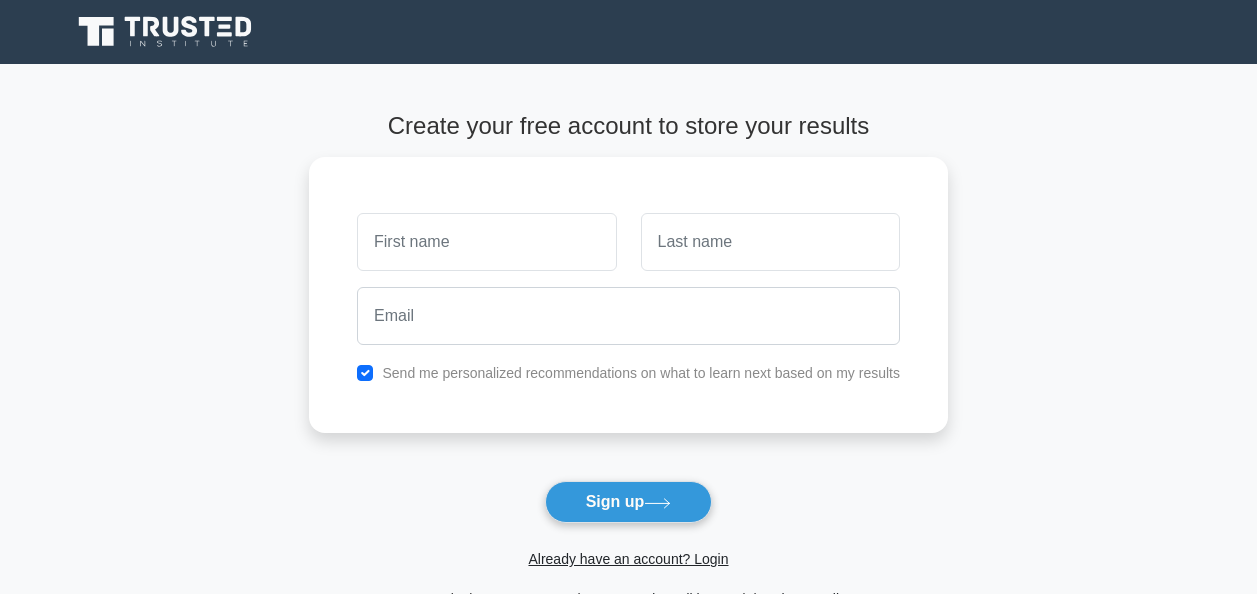 scroll, scrollTop: 0, scrollLeft: 0, axis: both 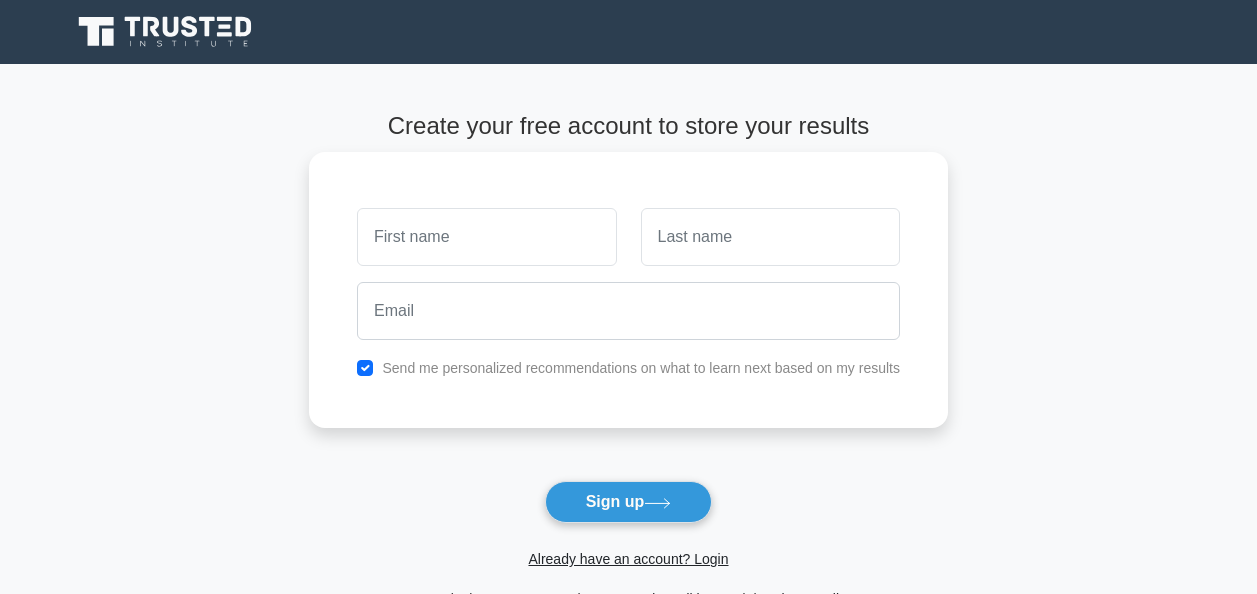 click at bounding box center (486, 237) 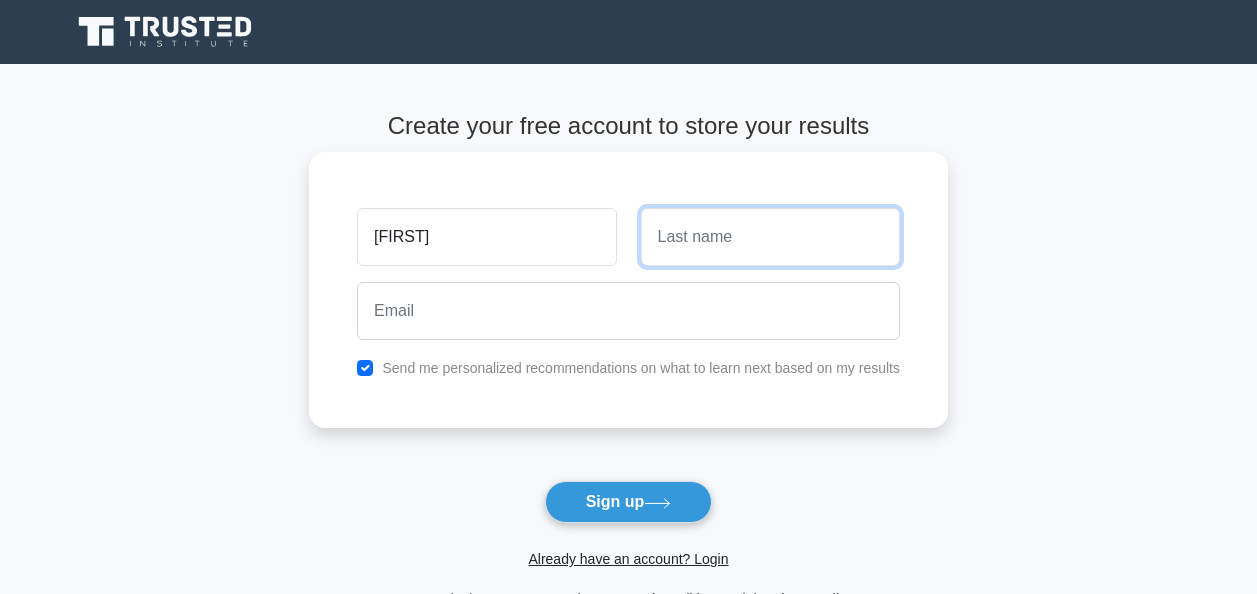 click at bounding box center [770, 237] 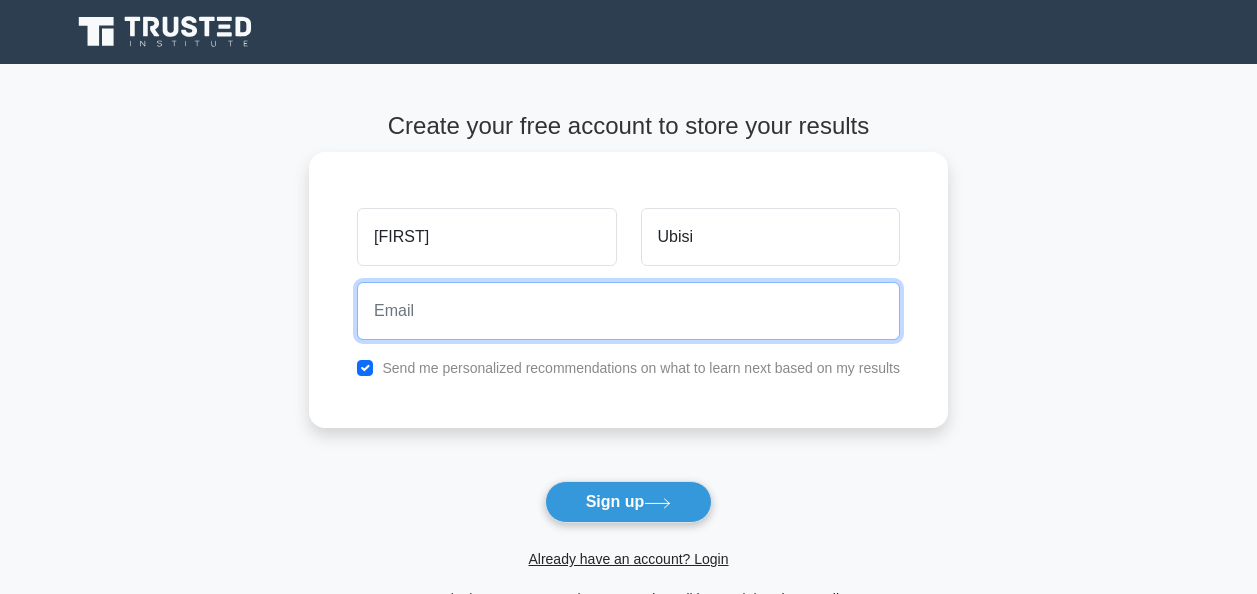 type on "sicelotheo03@gmail.com" 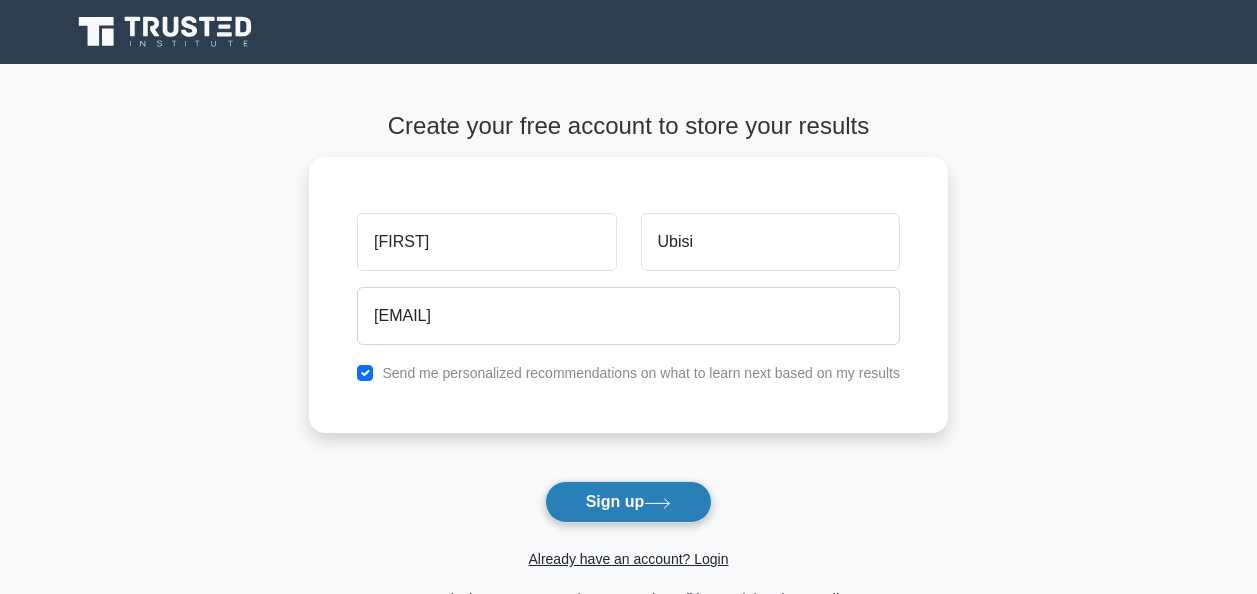 click on "Sign up" at bounding box center (629, 502) 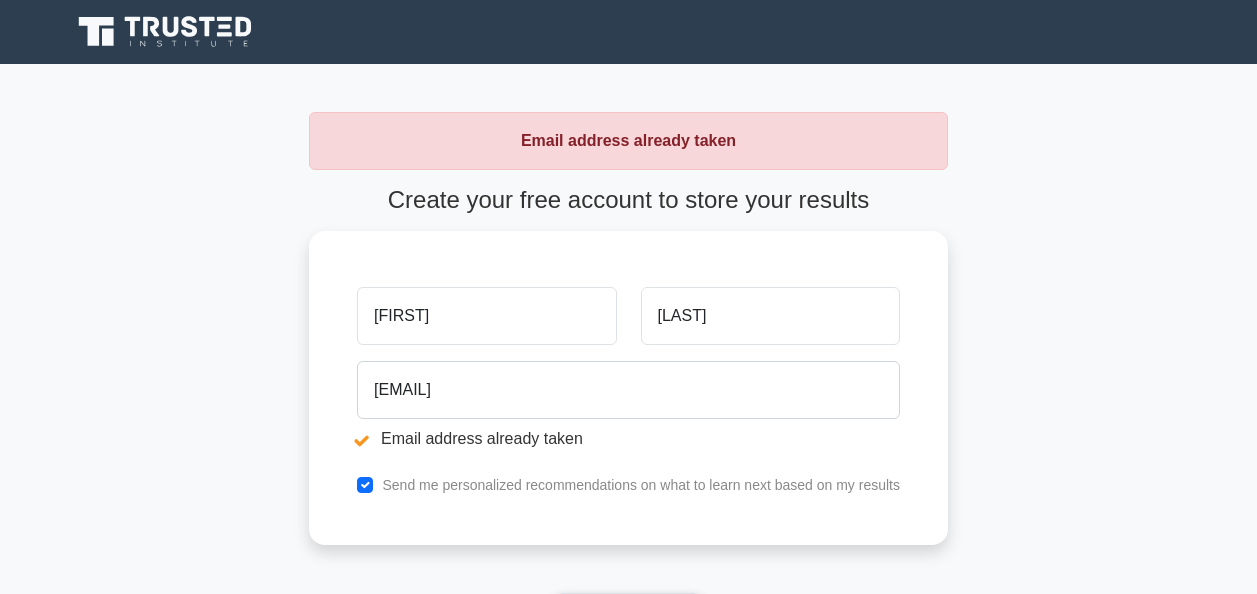 scroll, scrollTop: 0, scrollLeft: 0, axis: both 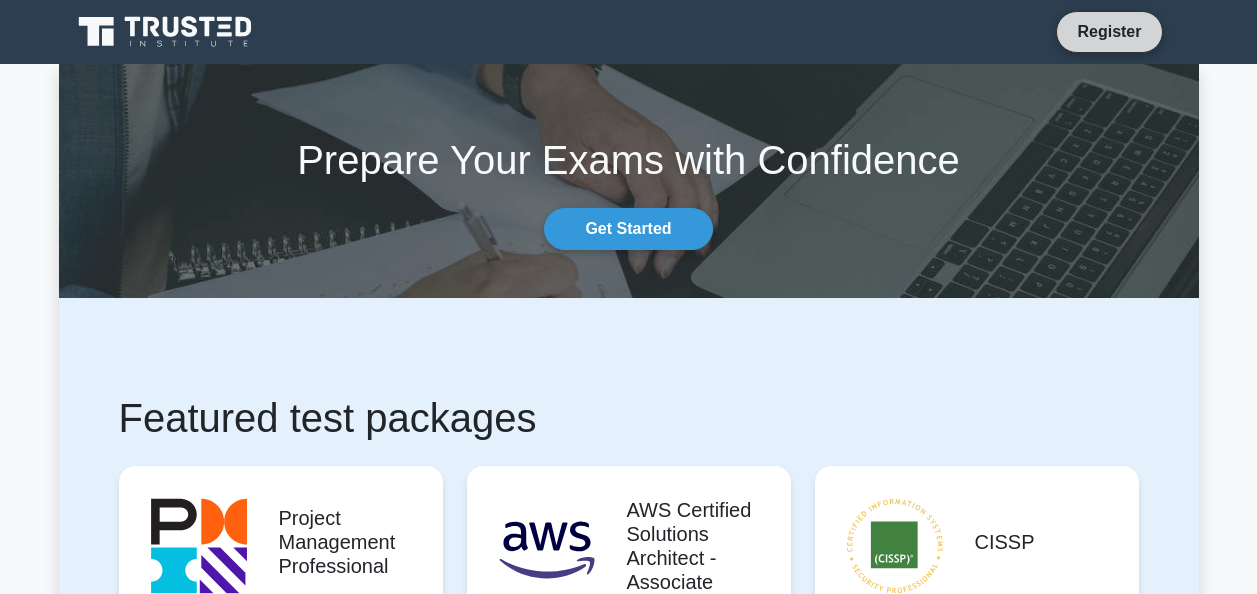 click on "Register" at bounding box center [1109, 31] 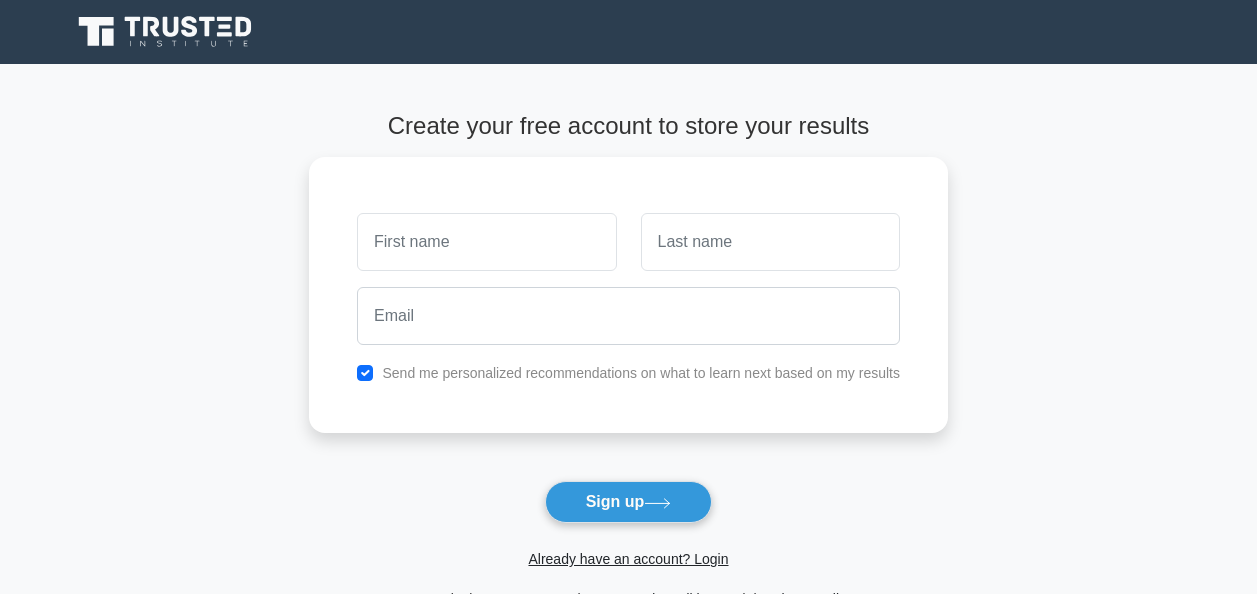 scroll, scrollTop: 0, scrollLeft: 0, axis: both 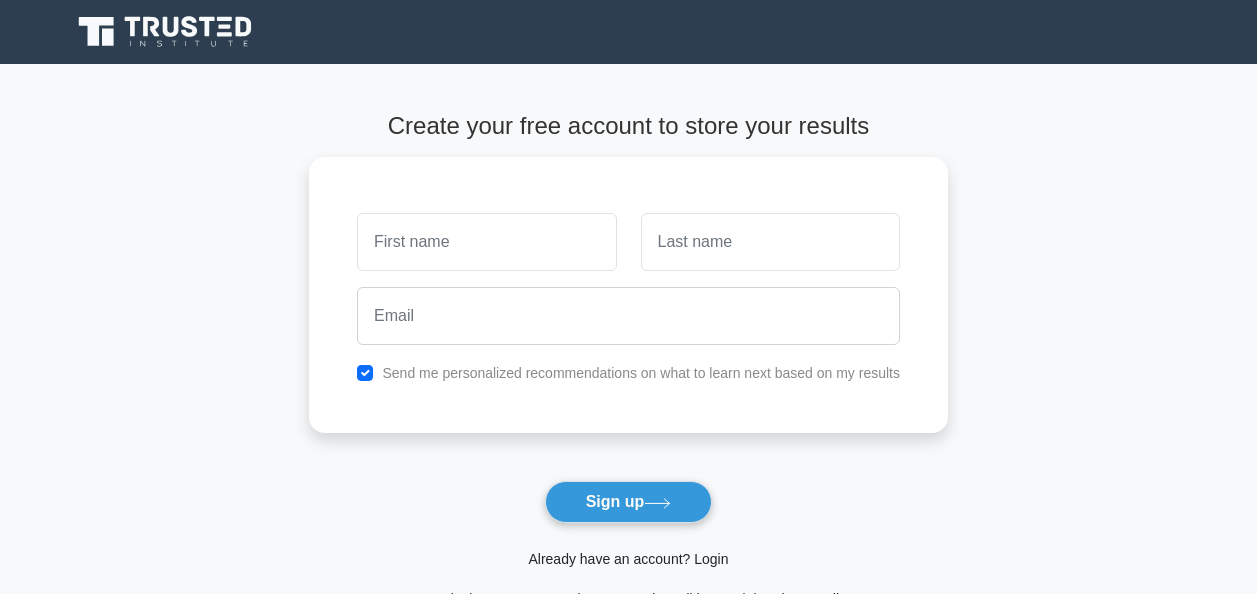 click on "Already have an account? Login" at bounding box center [628, 559] 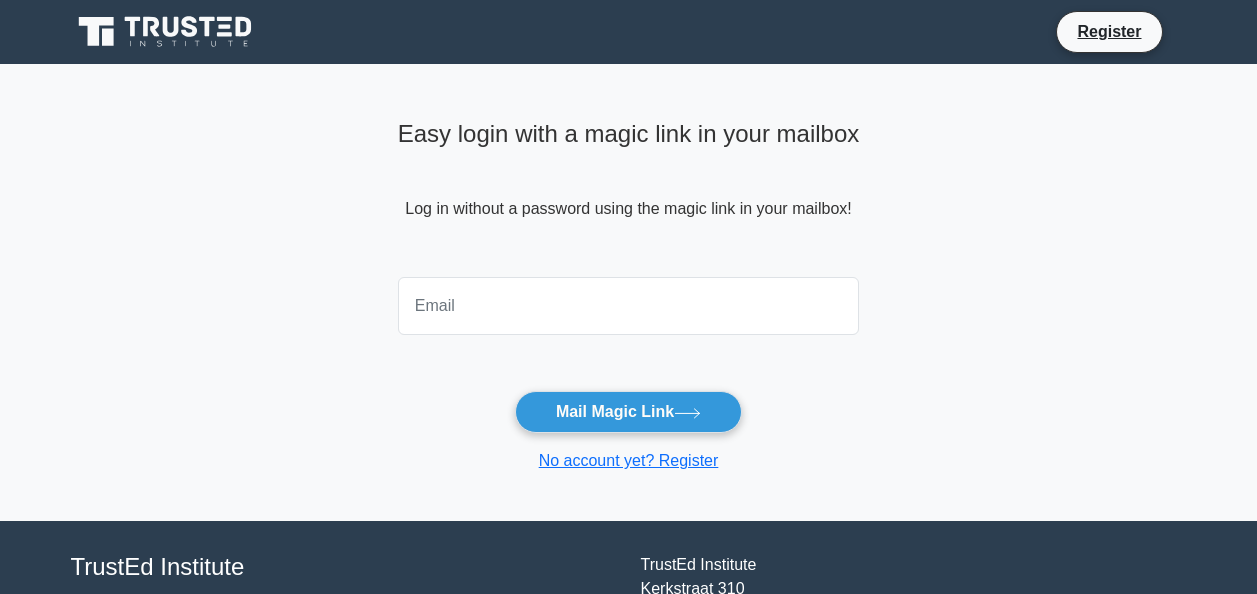 scroll, scrollTop: 0, scrollLeft: 0, axis: both 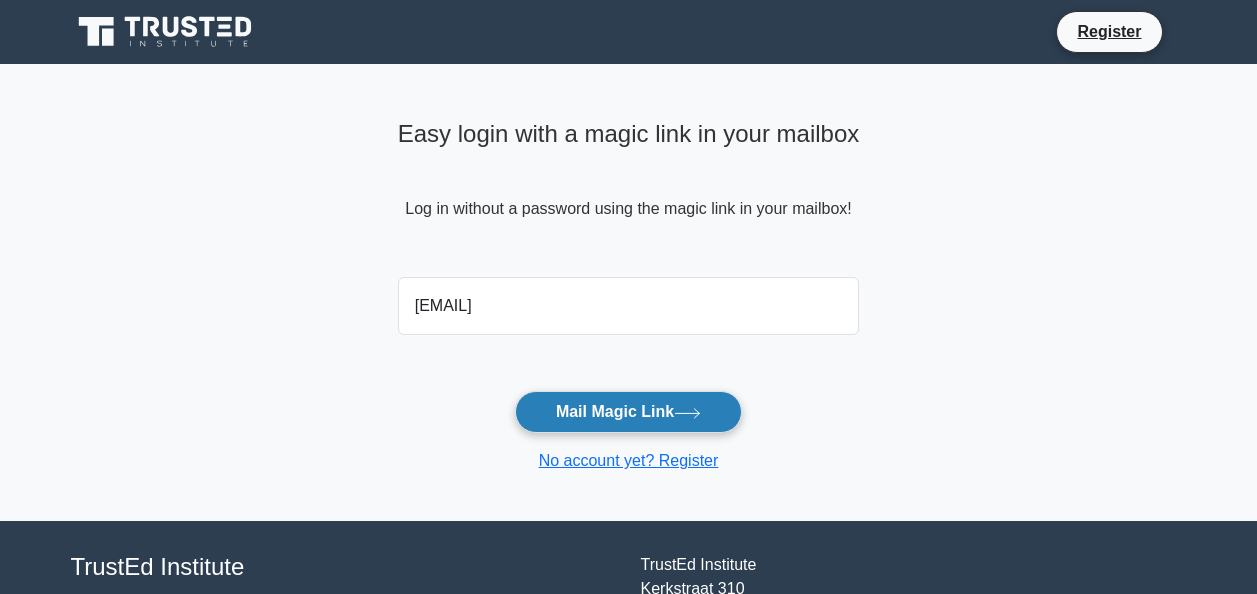 click on "Mail Magic Link" at bounding box center [628, 412] 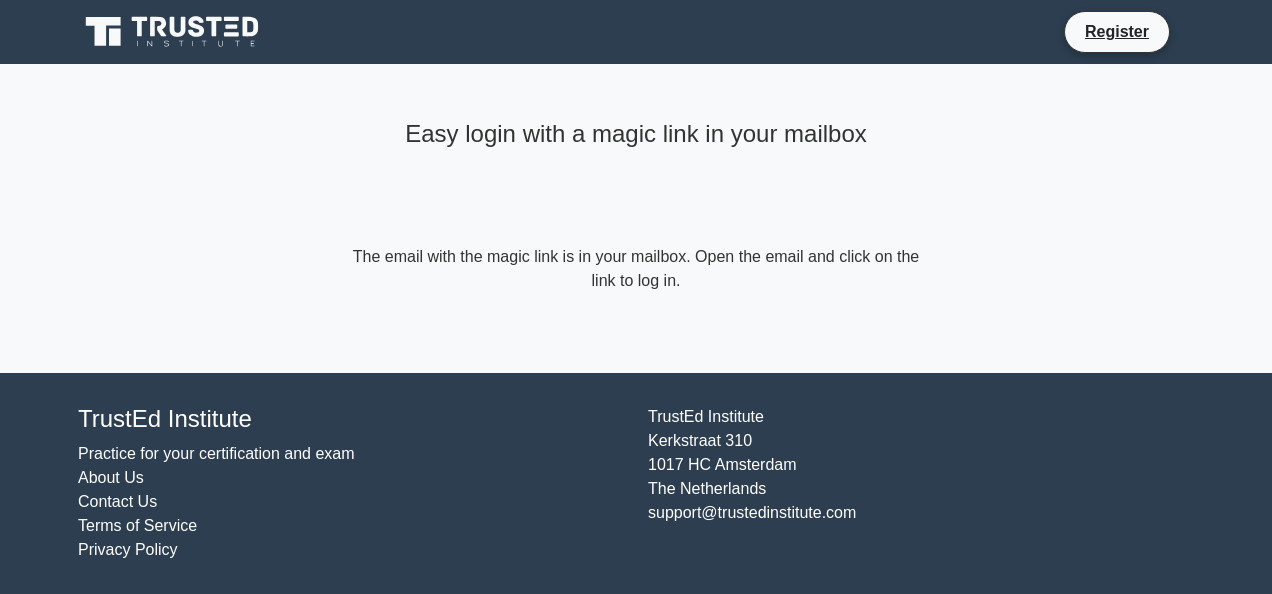 scroll, scrollTop: 0, scrollLeft: 0, axis: both 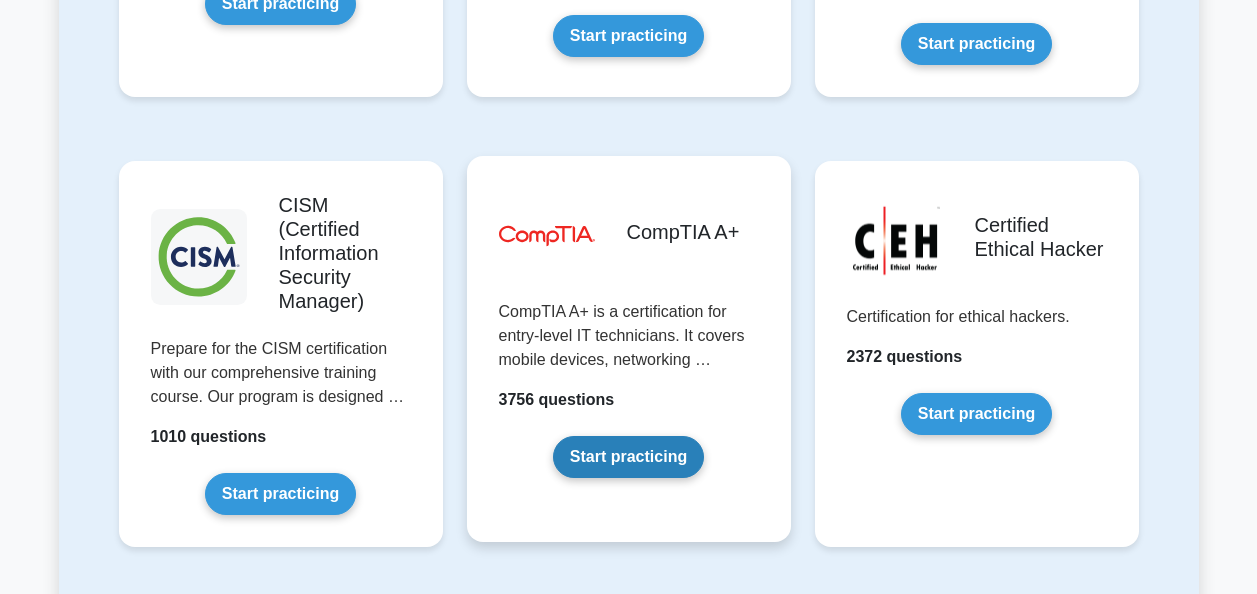 click on "Start practicing" at bounding box center (628, 457) 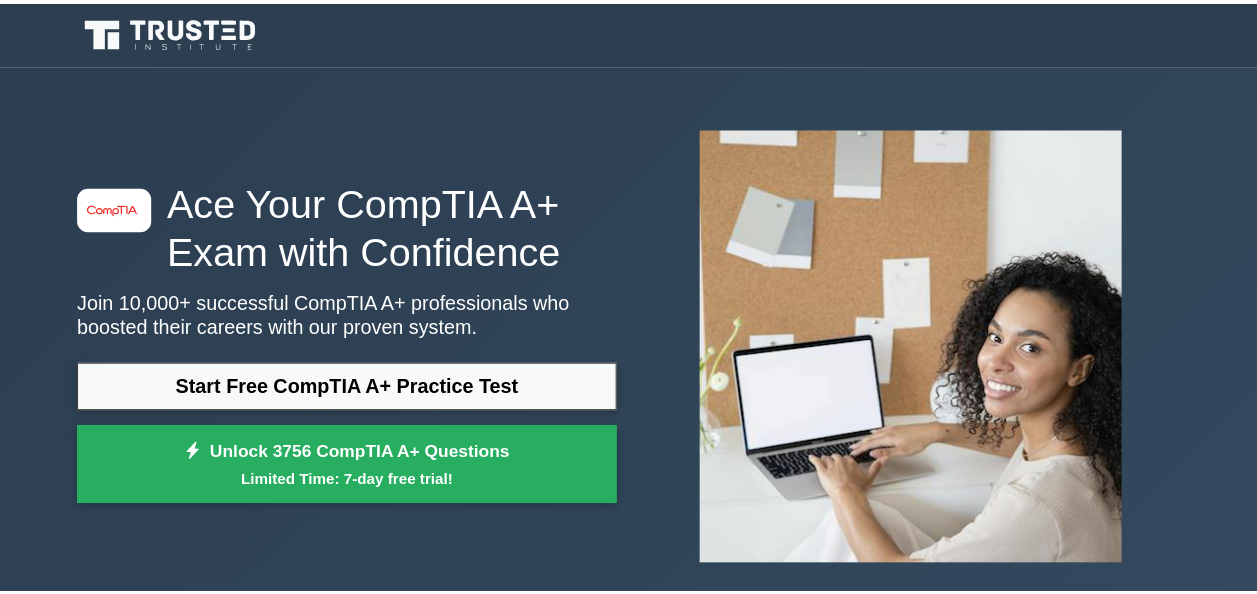 scroll, scrollTop: 0, scrollLeft: 0, axis: both 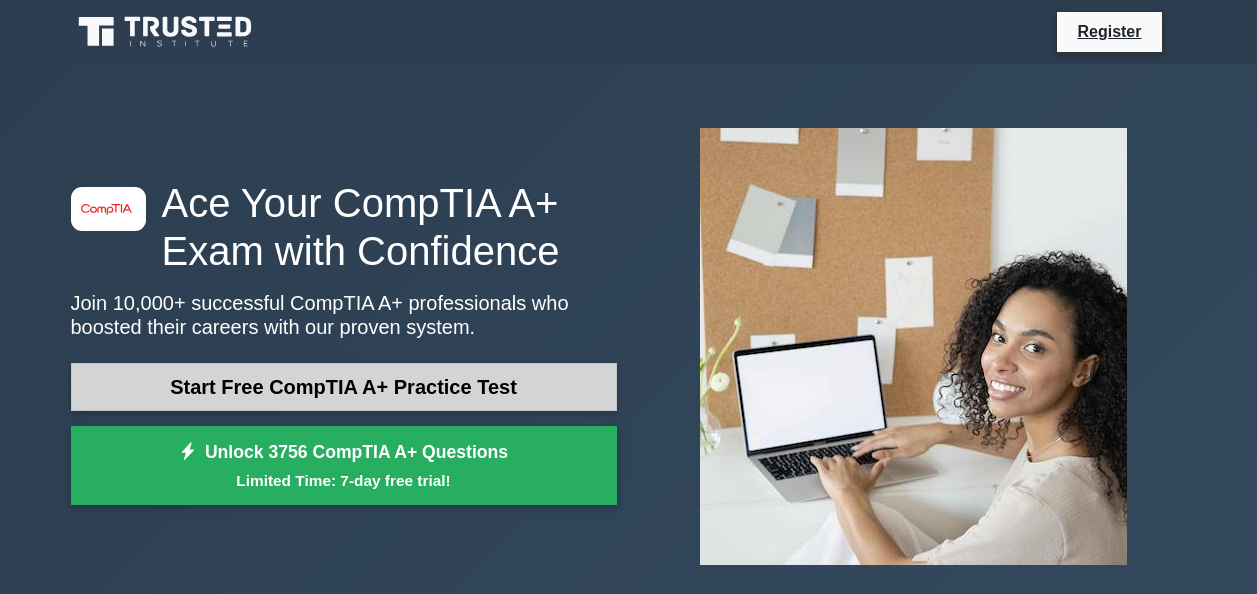 click on "Start Free CompTIA A+ Practice Test" at bounding box center [344, 387] 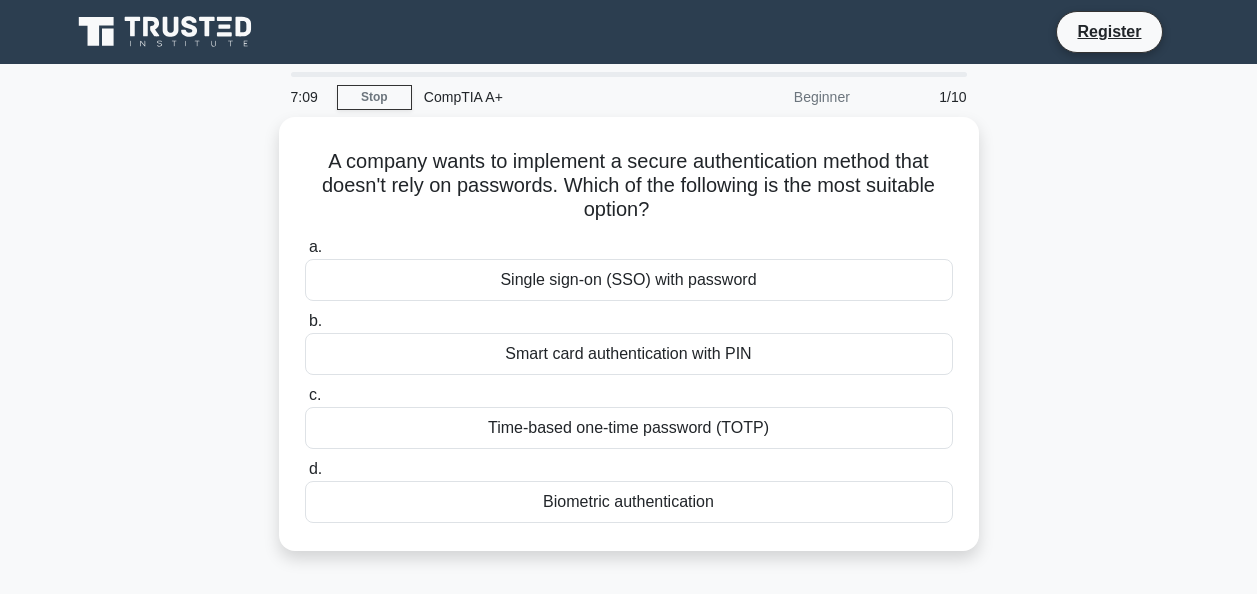 scroll, scrollTop: 0, scrollLeft: 0, axis: both 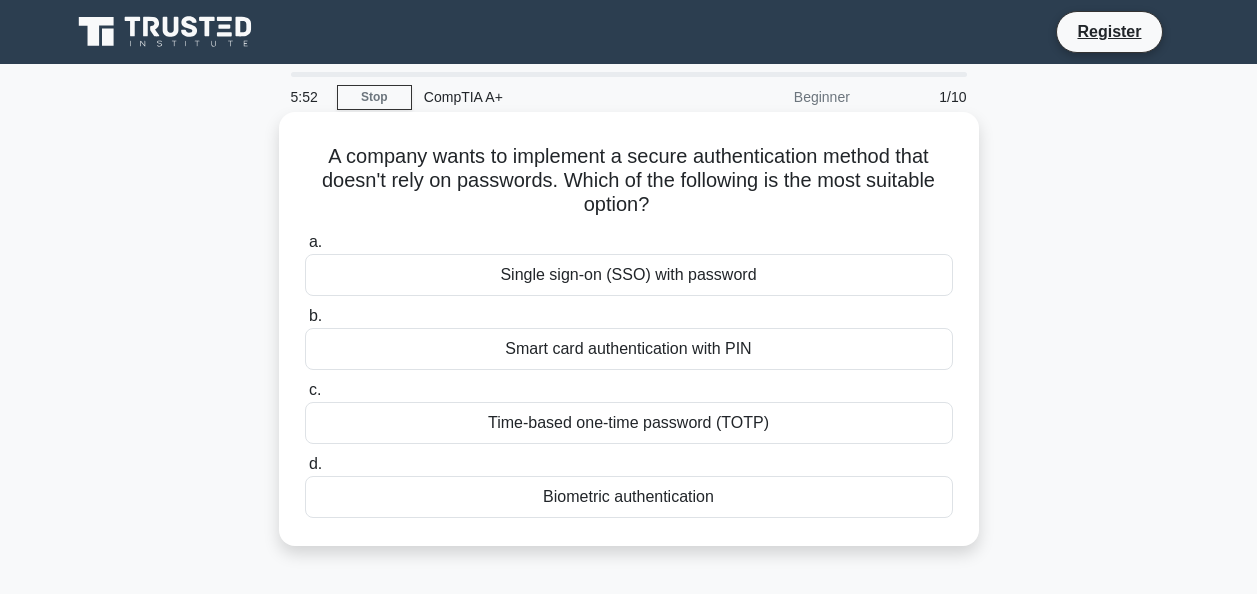 click on "Biometric authentication" at bounding box center (629, 497) 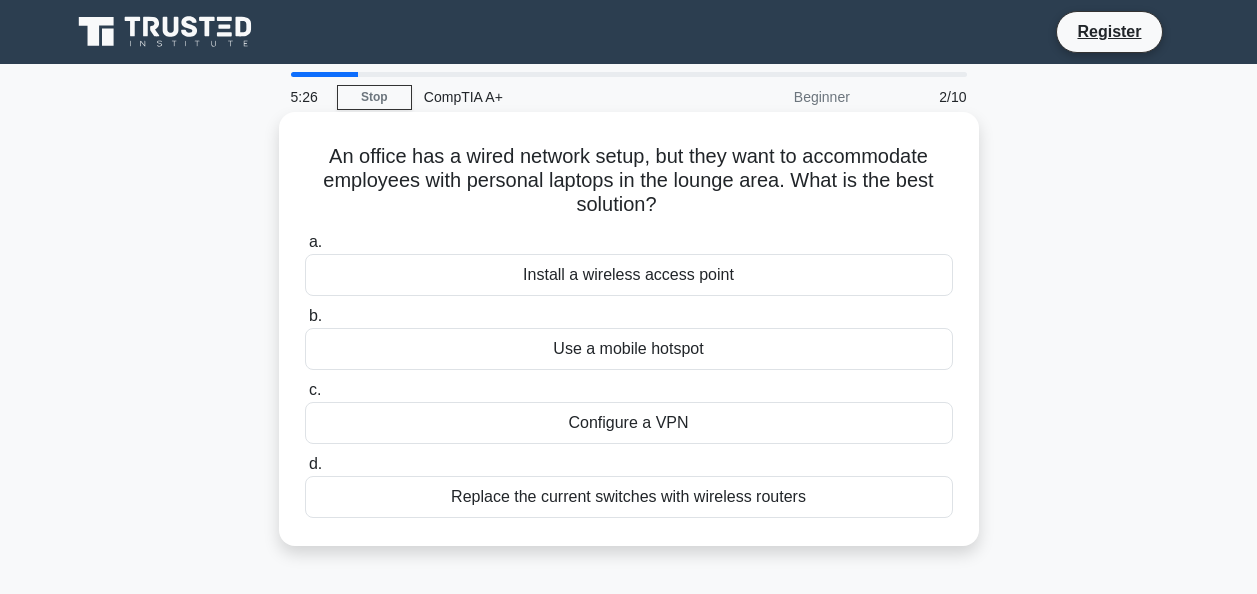 click on "Replace the current switches with wireless routers" at bounding box center (629, 497) 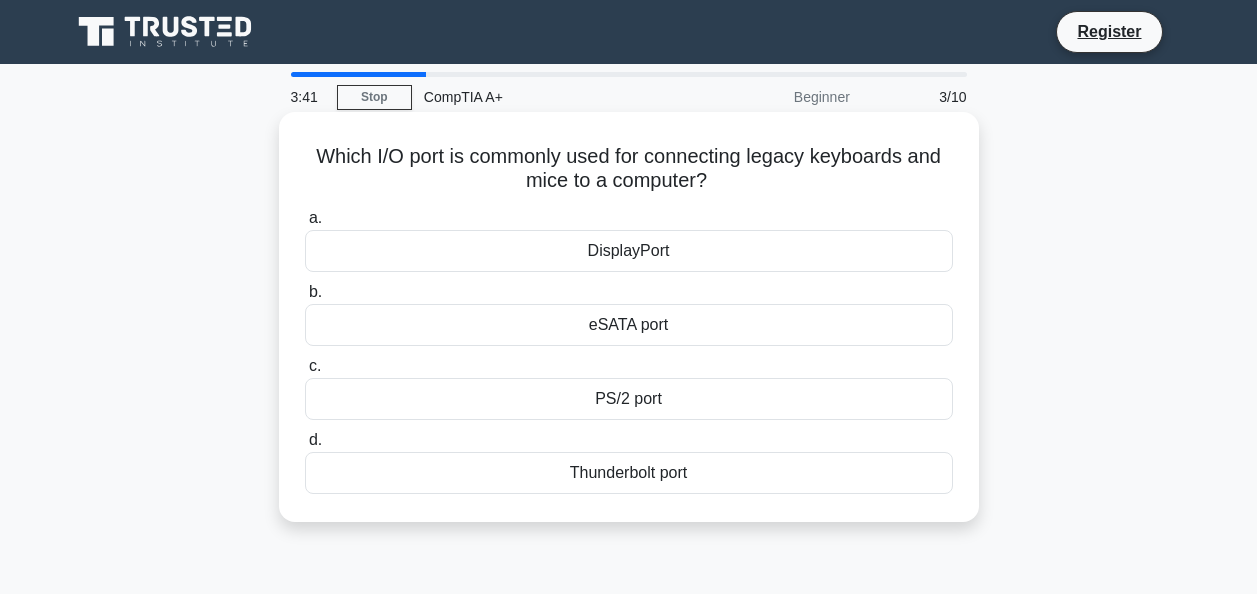 click on "PS/2 port" at bounding box center [629, 399] 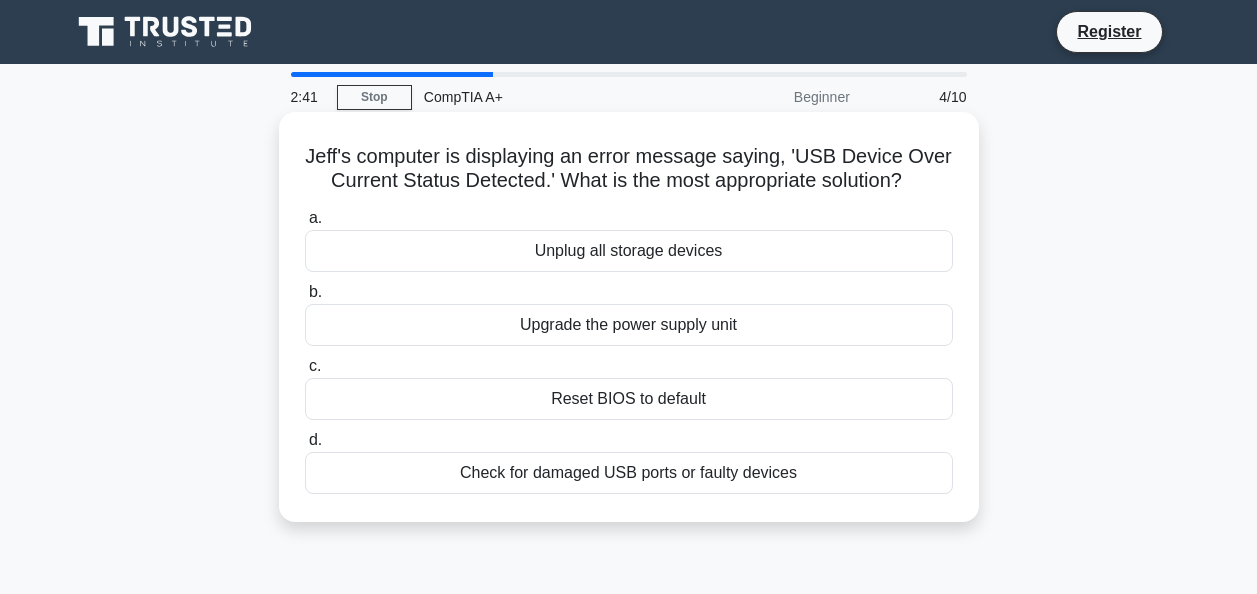 click on "Upgrade the power supply unit" at bounding box center [629, 325] 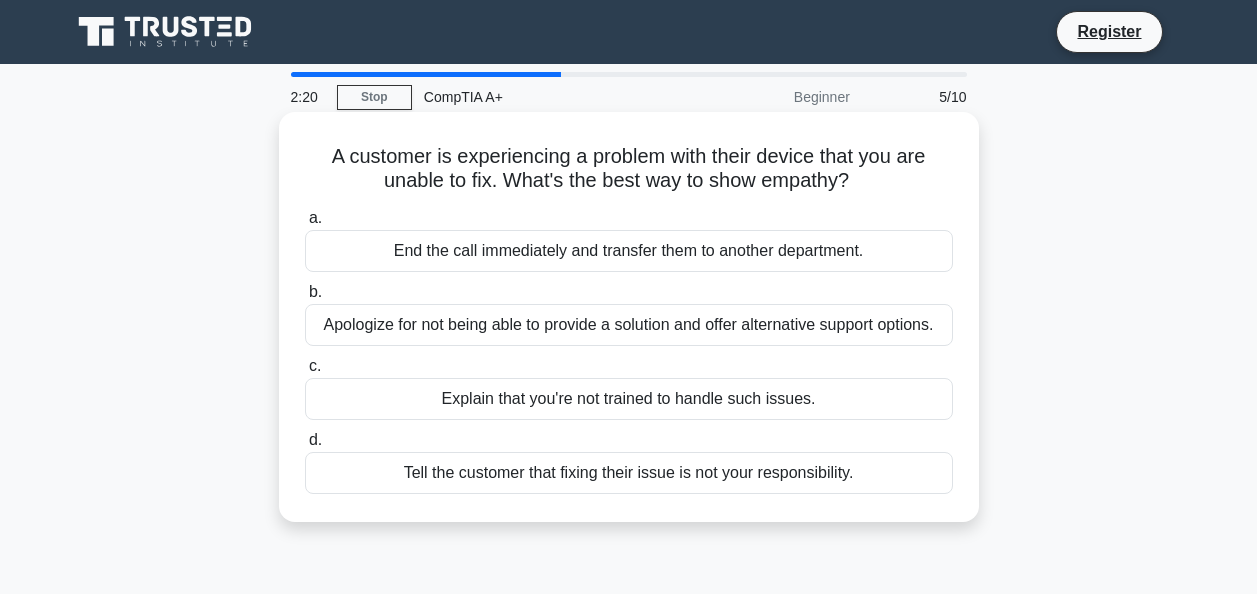 click on "Apologize for not being able to provide a solution and offer alternative support options." at bounding box center (629, 325) 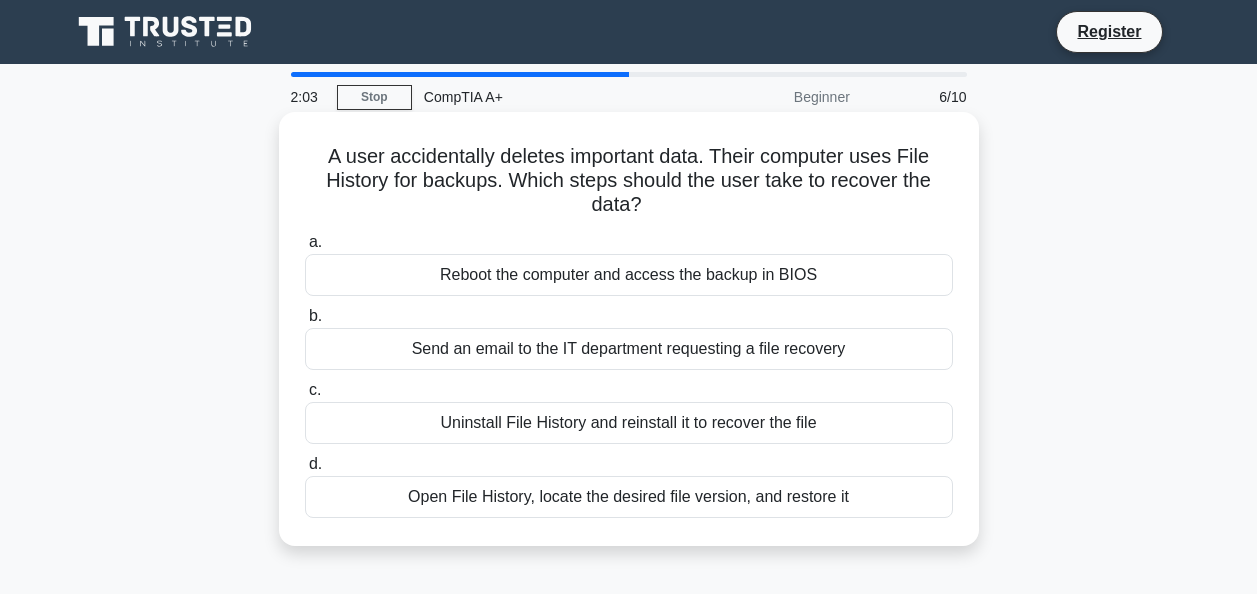 click on "Open File History, locate the desired file version, and restore it" at bounding box center [629, 497] 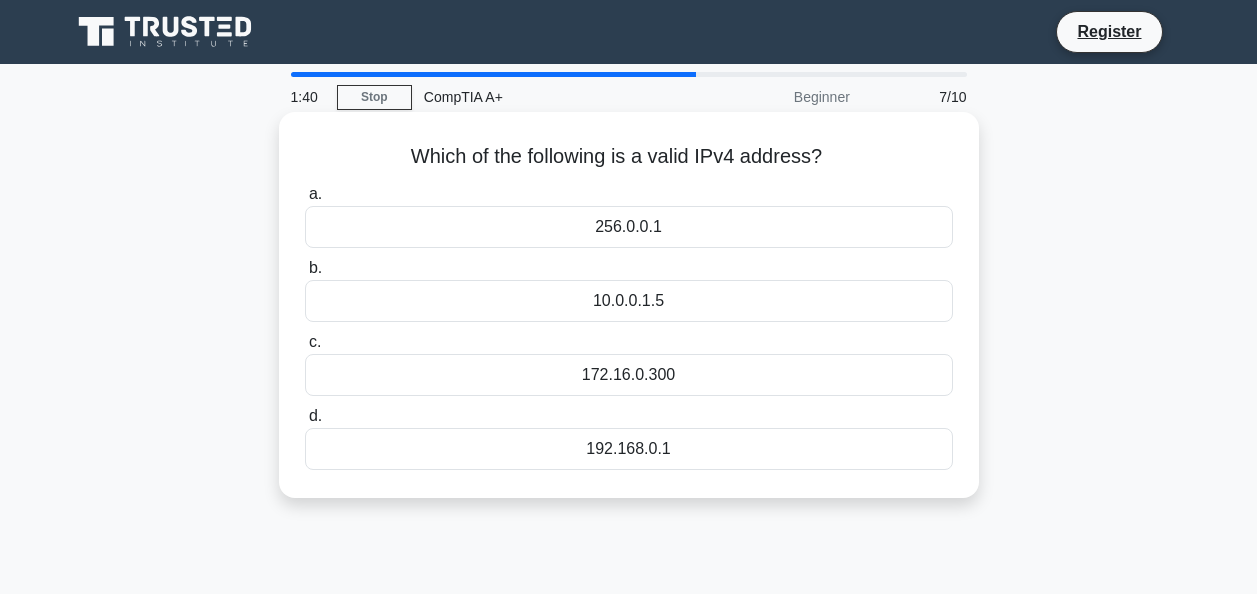 click on "256.0.0.1" at bounding box center [629, 227] 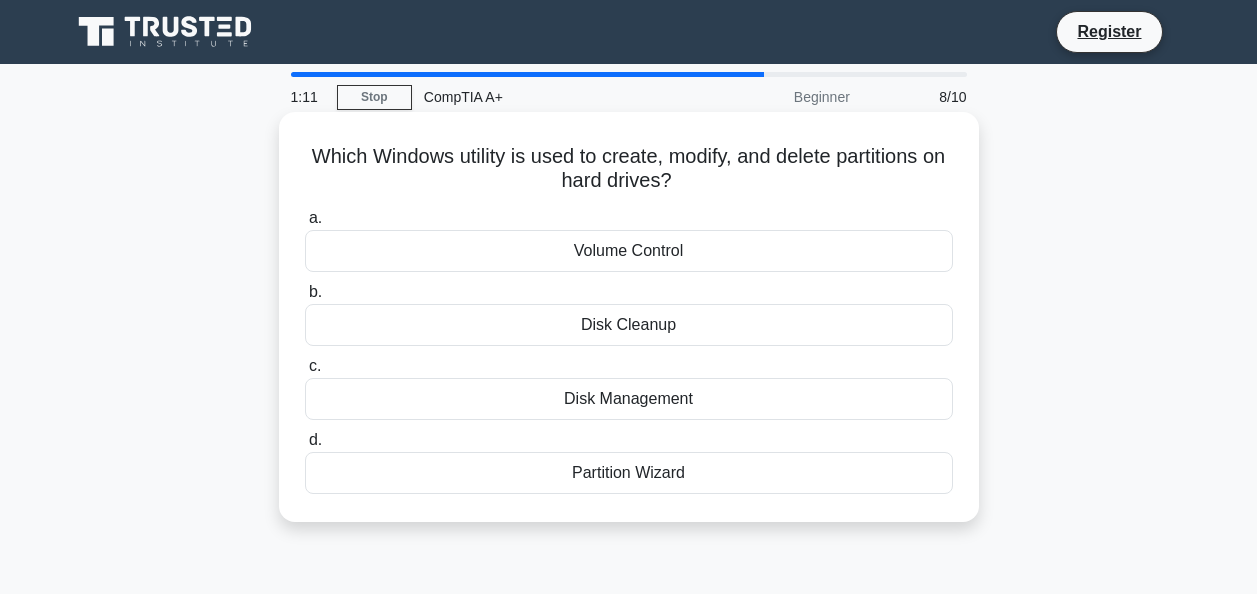 click on "Disk Cleanup" at bounding box center (629, 325) 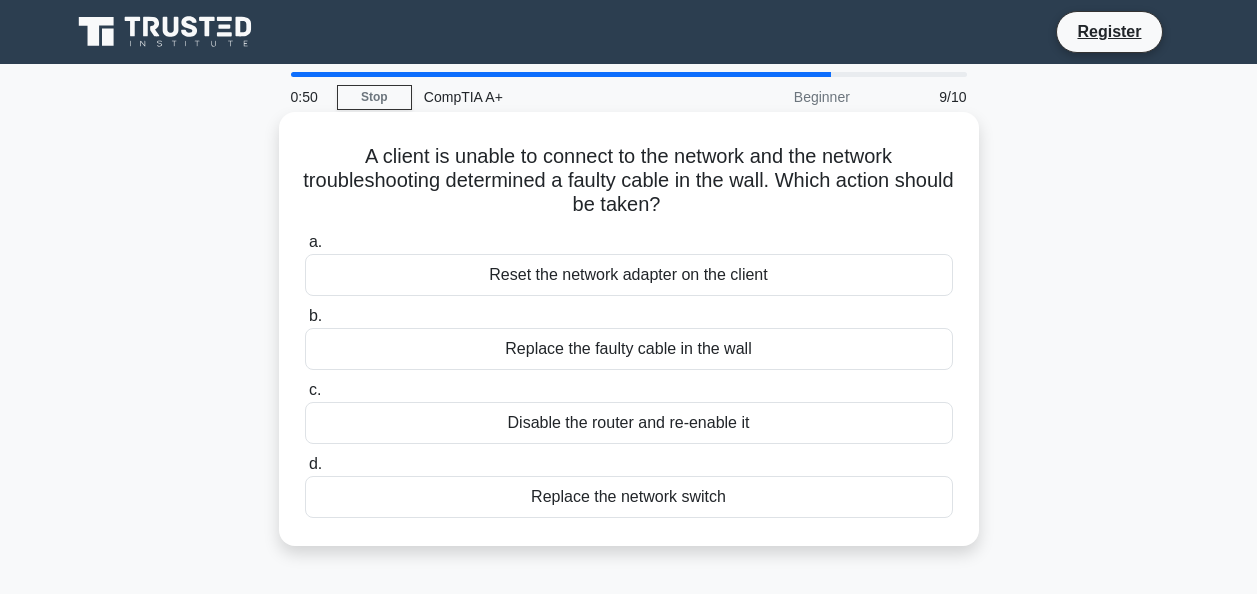 click on "Replace the faulty cable in the wall" at bounding box center [629, 349] 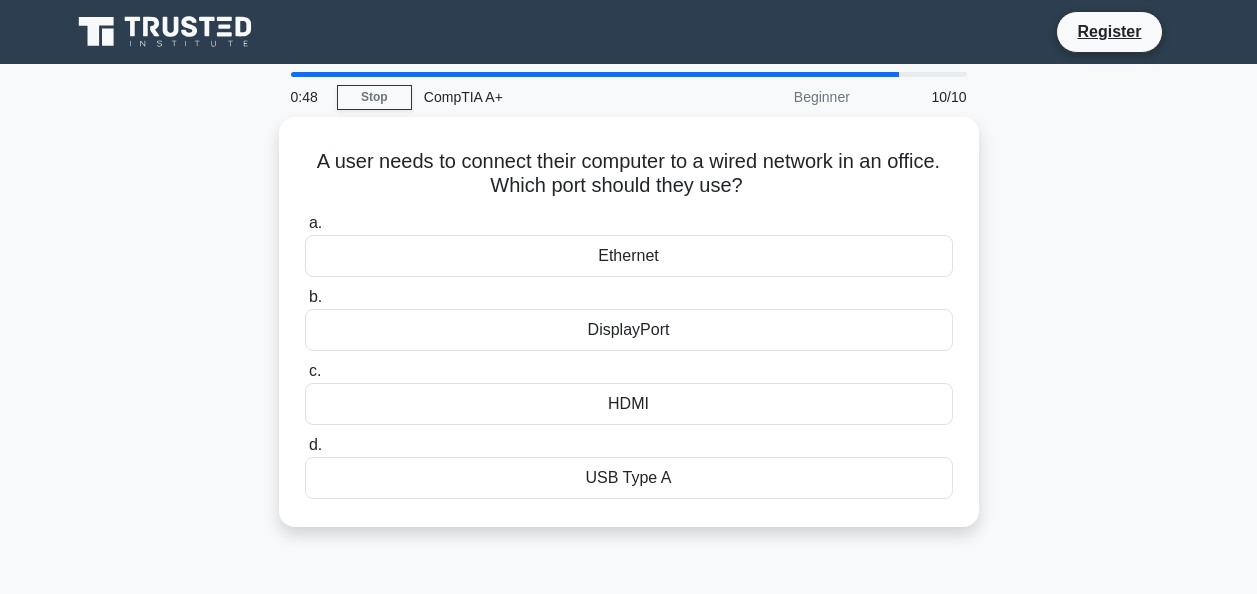 click on "a.
Ethernet
b.
DisplayPort
c. d." at bounding box center [629, 355] 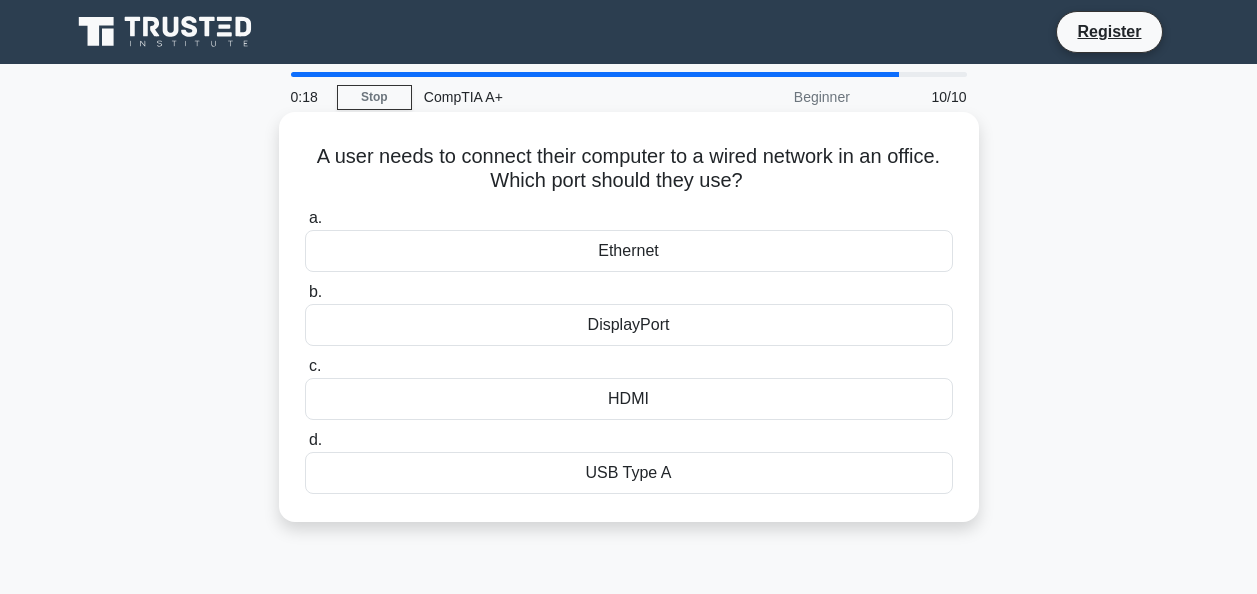 click on "Ethernet" at bounding box center [629, 251] 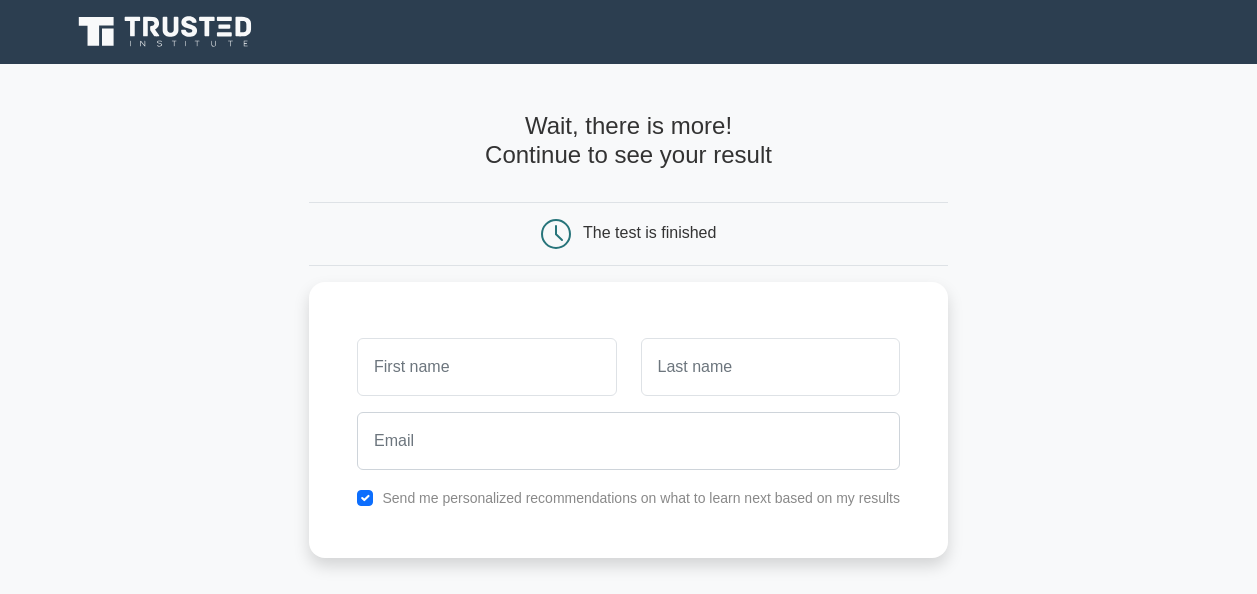 scroll, scrollTop: 0, scrollLeft: 0, axis: both 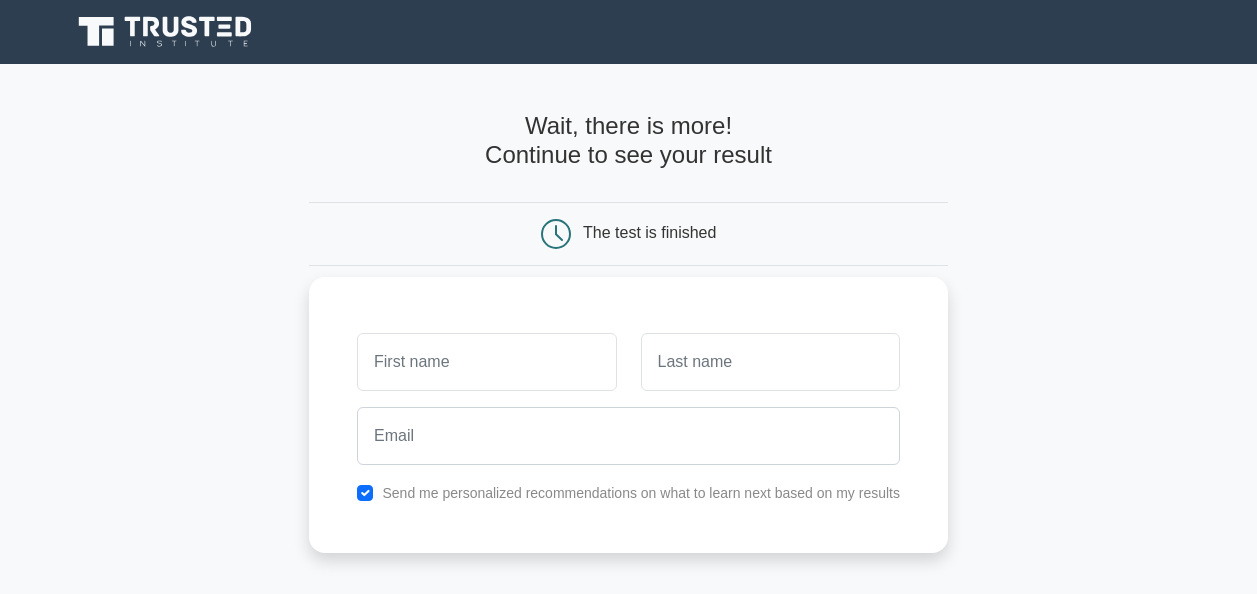 click at bounding box center (486, 362) 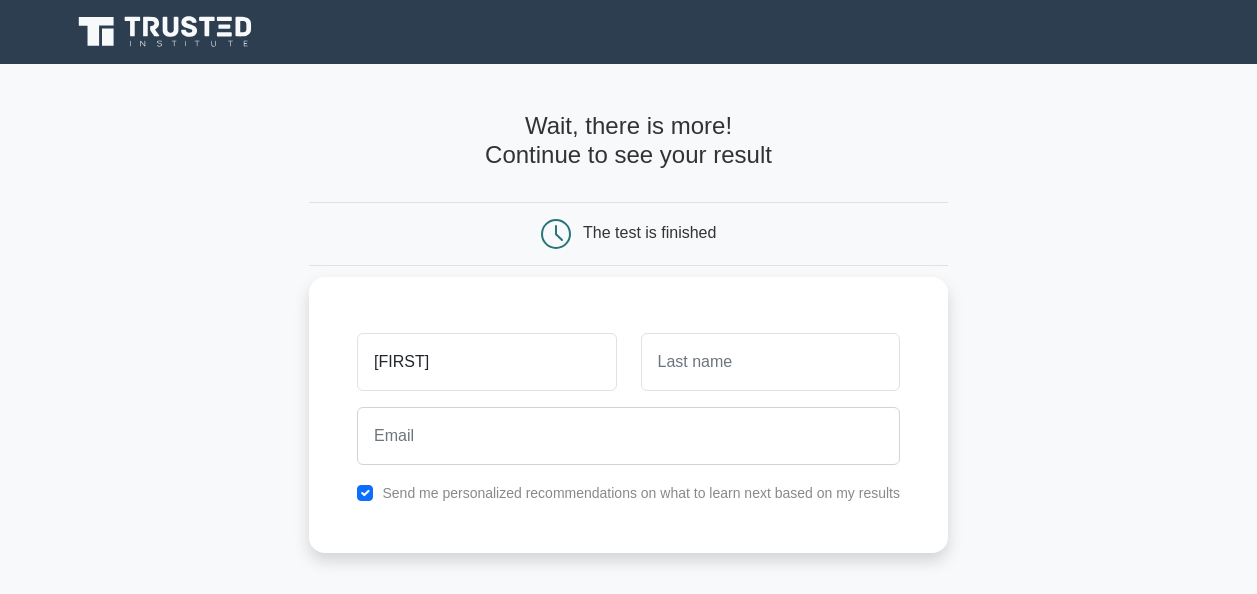 type on "Ubisi" 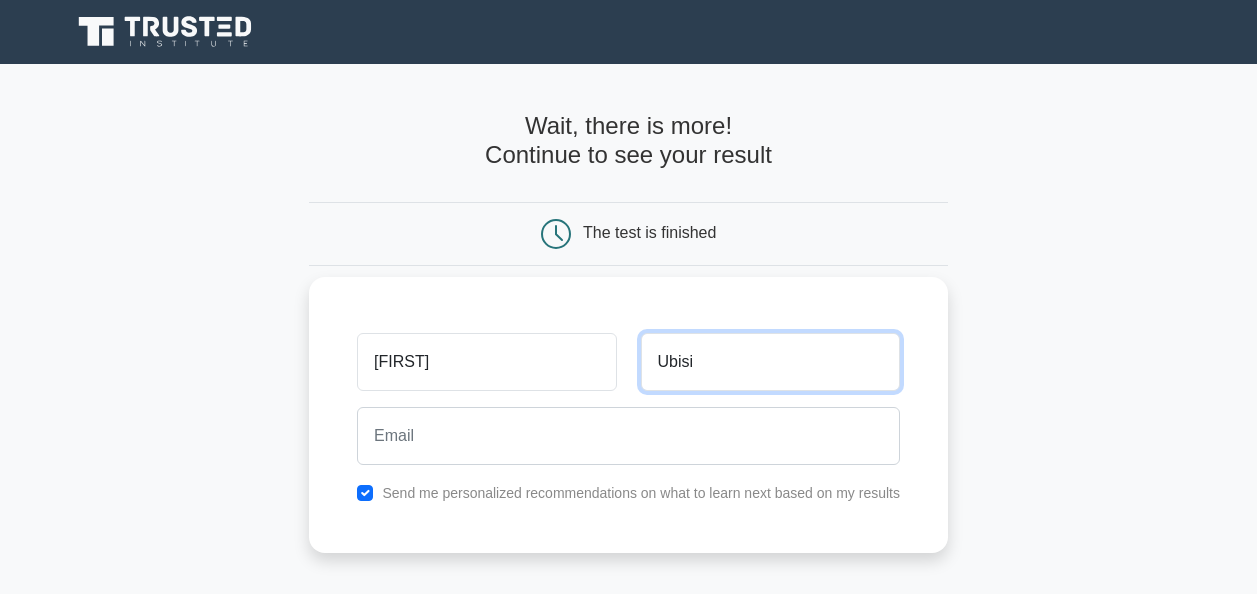type on "sicelotheo03@gmail.com" 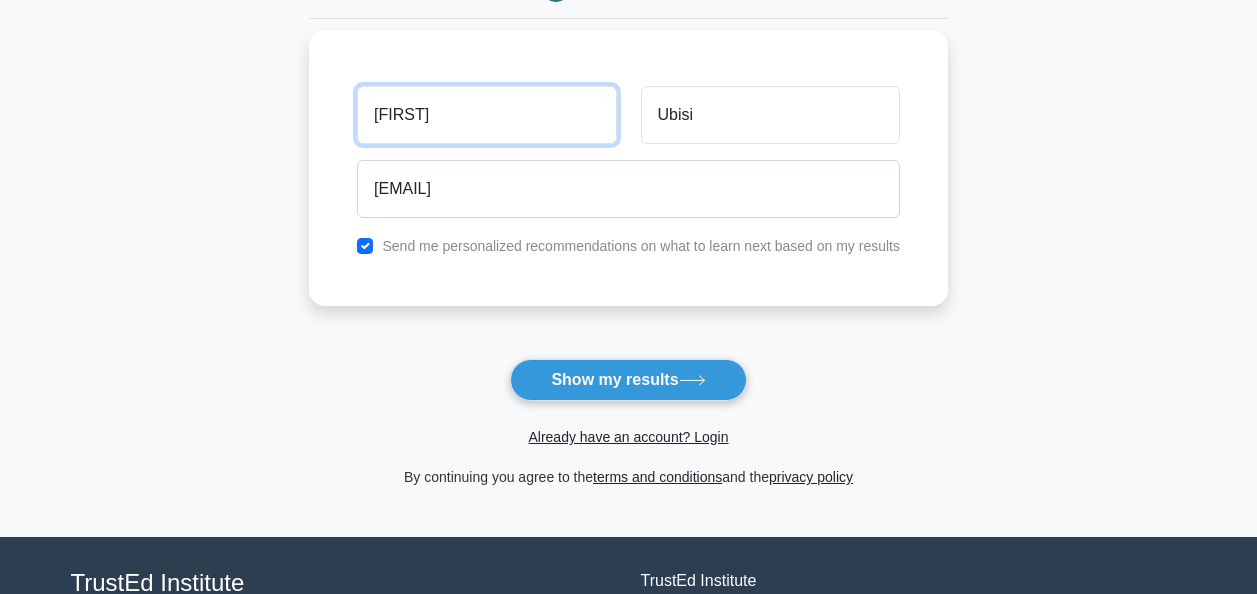 scroll, scrollTop: 252, scrollLeft: 0, axis: vertical 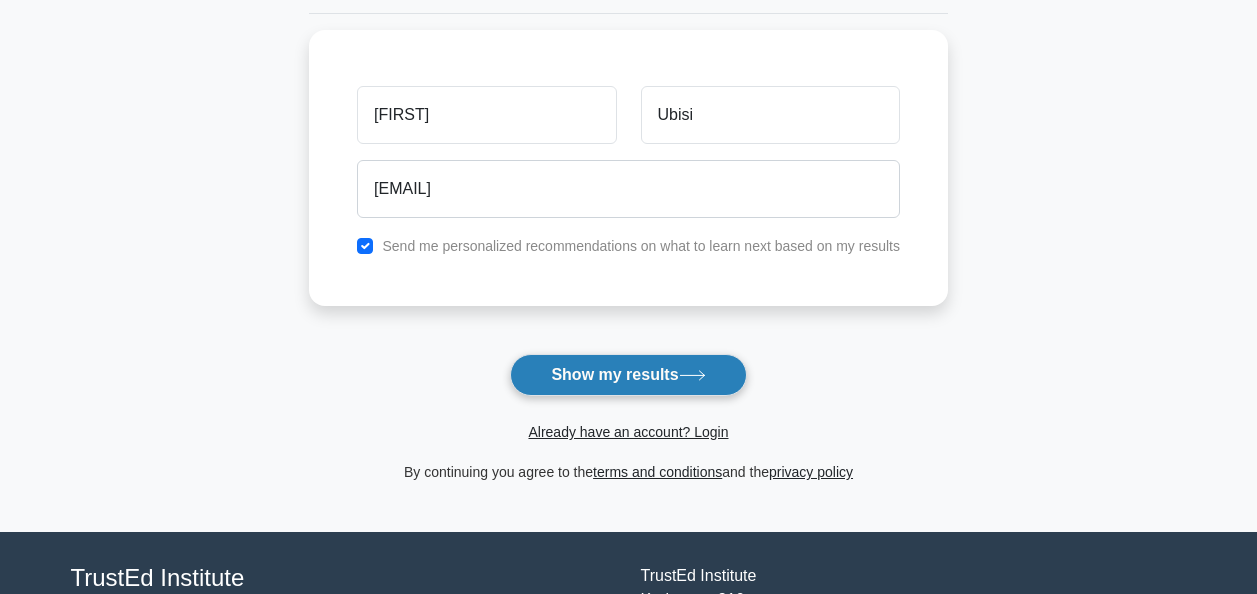 click on "Show my results" at bounding box center (628, 375) 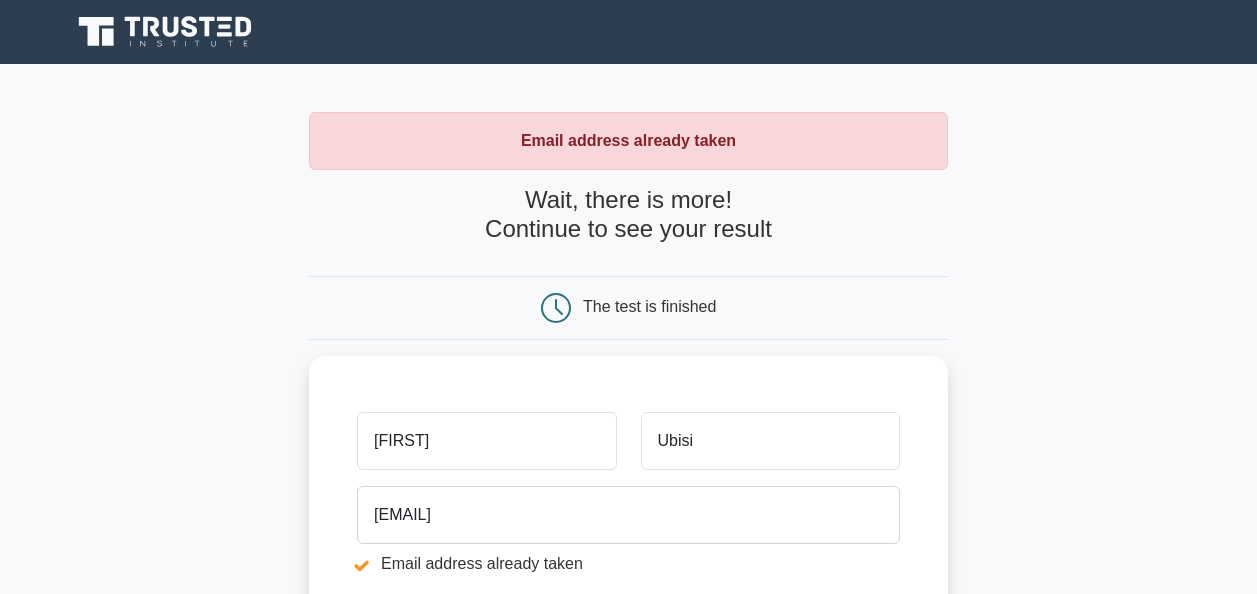scroll, scrollTop: 0, scrollLeft: 0, axis: both 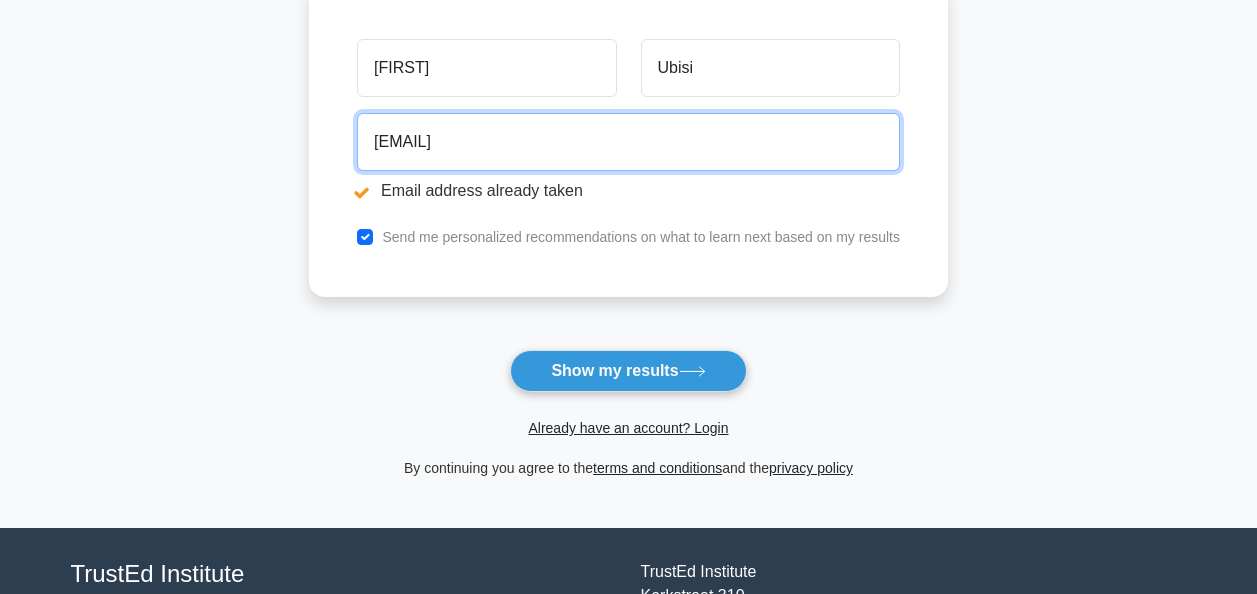 click on "[EMAIL]" at bounding box center [628, 142] 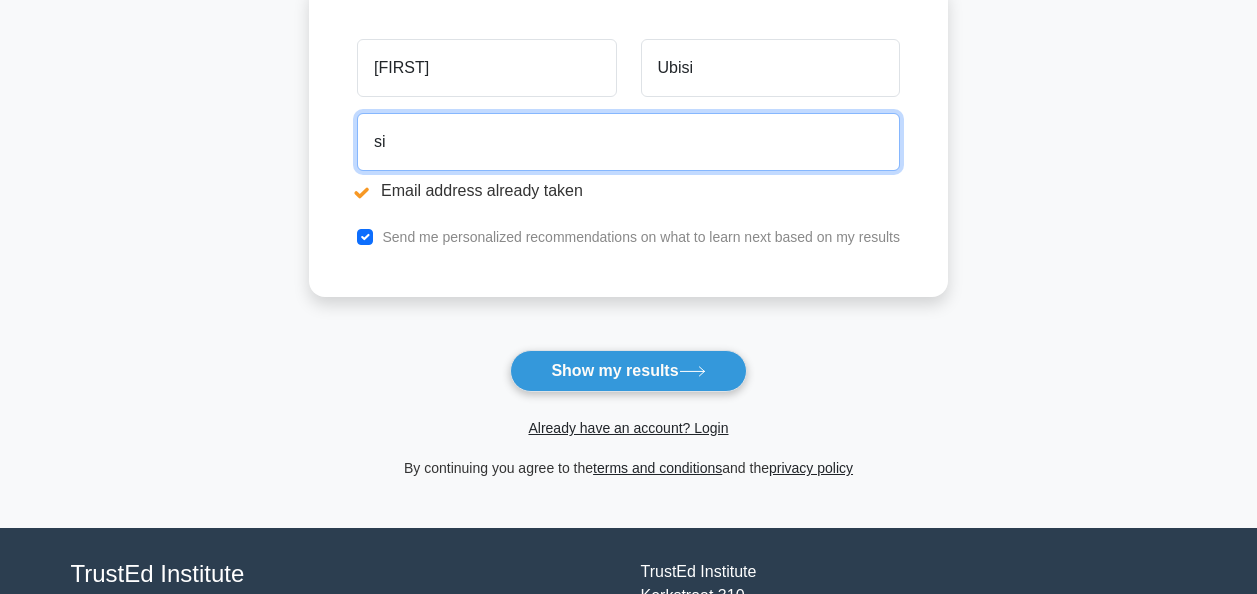 type on "s" 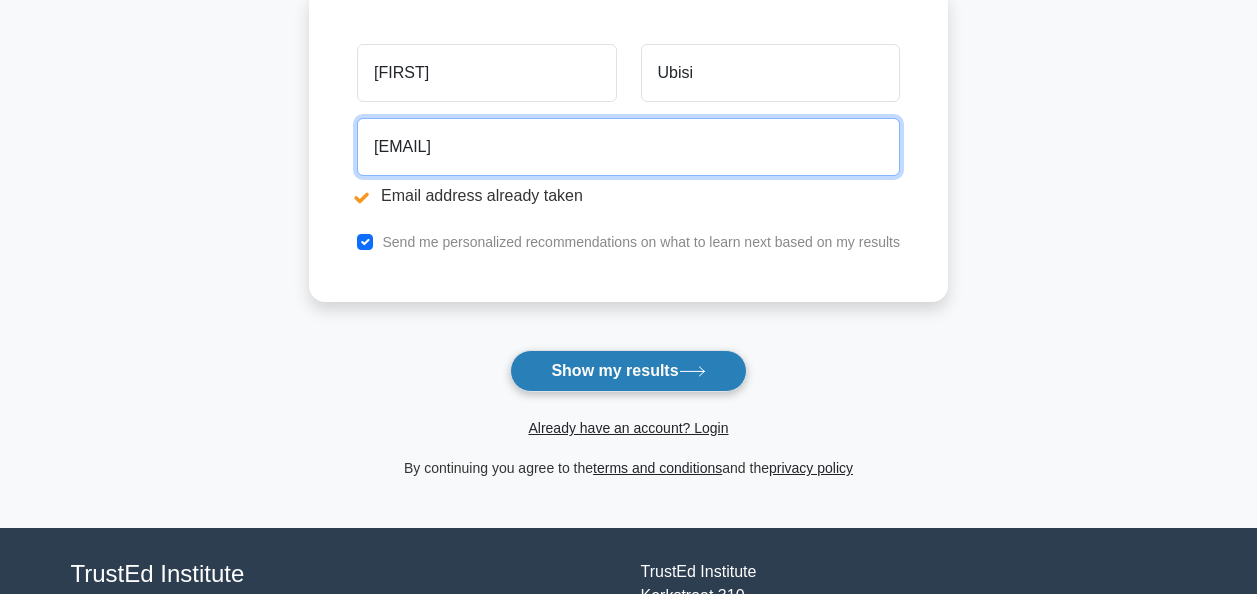type on "[EMAIL]" 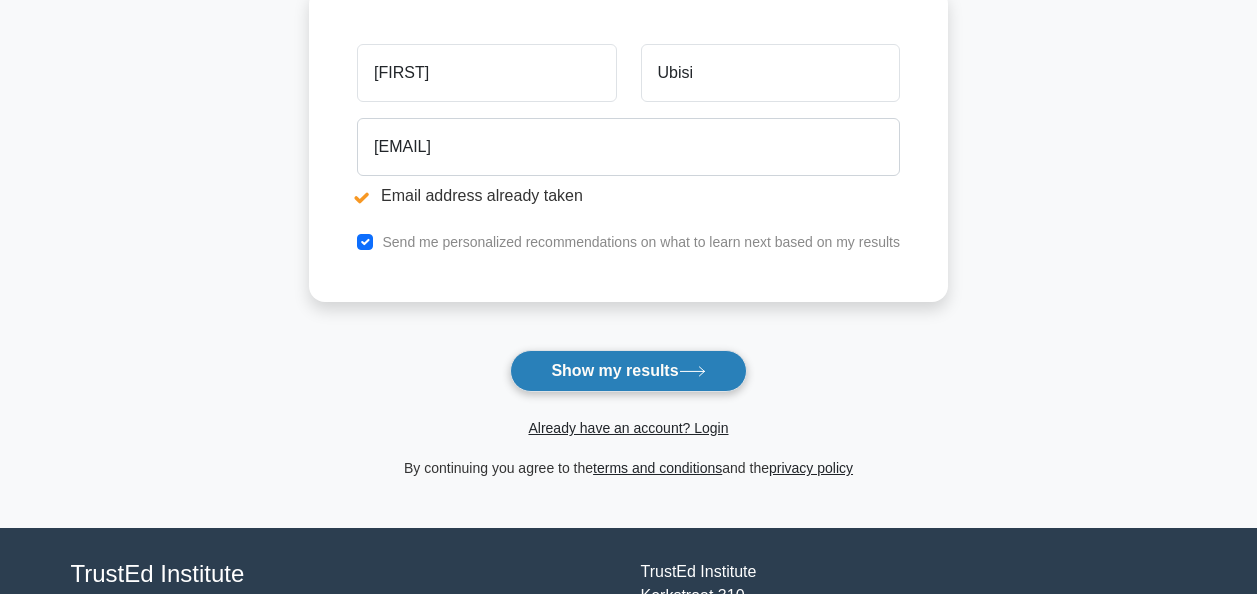 click on "Show my results" at bounding box center [628, 371] 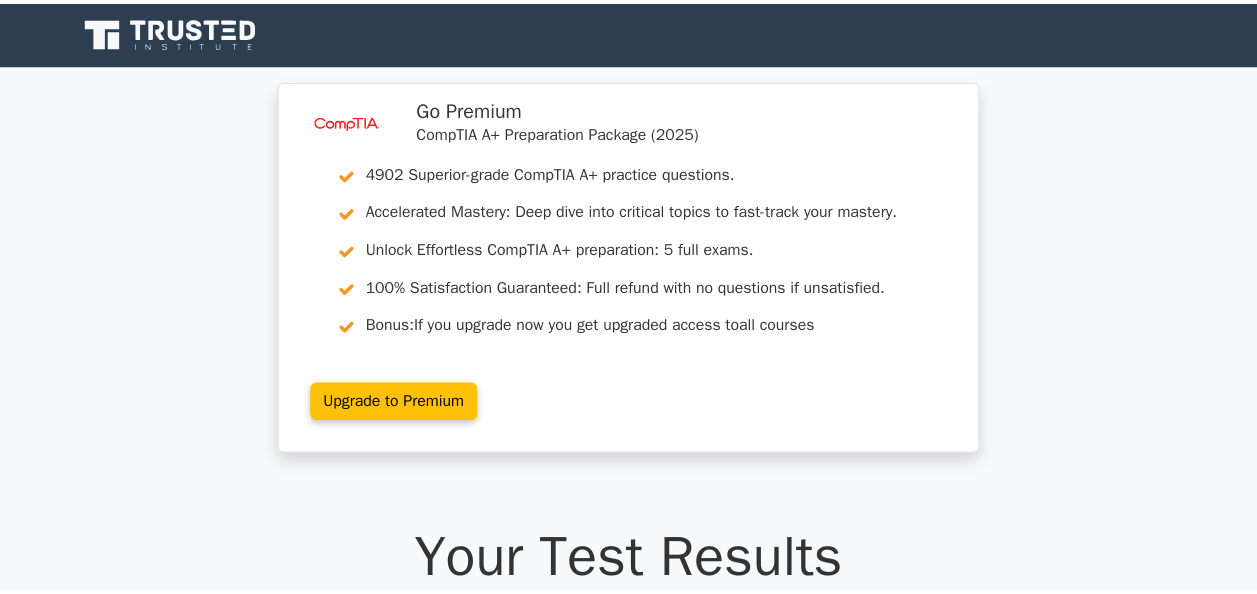 scroll, scrollTop: 0, scrollLeft: 0, axis: both 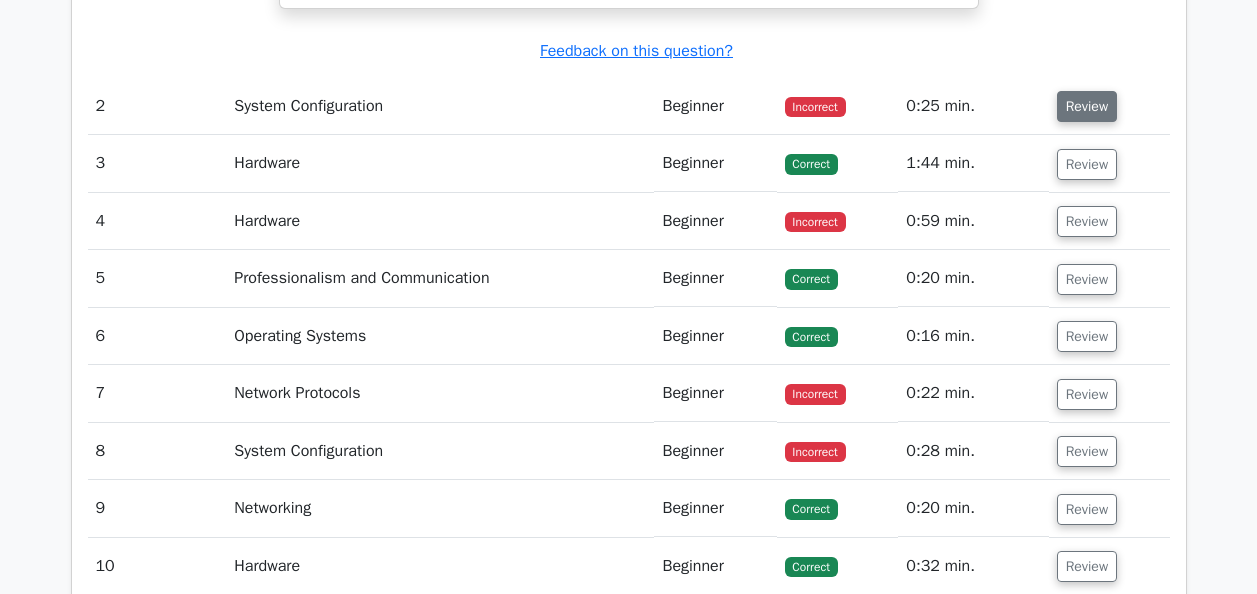 click on "Review" at bounding box center [1087, 106] 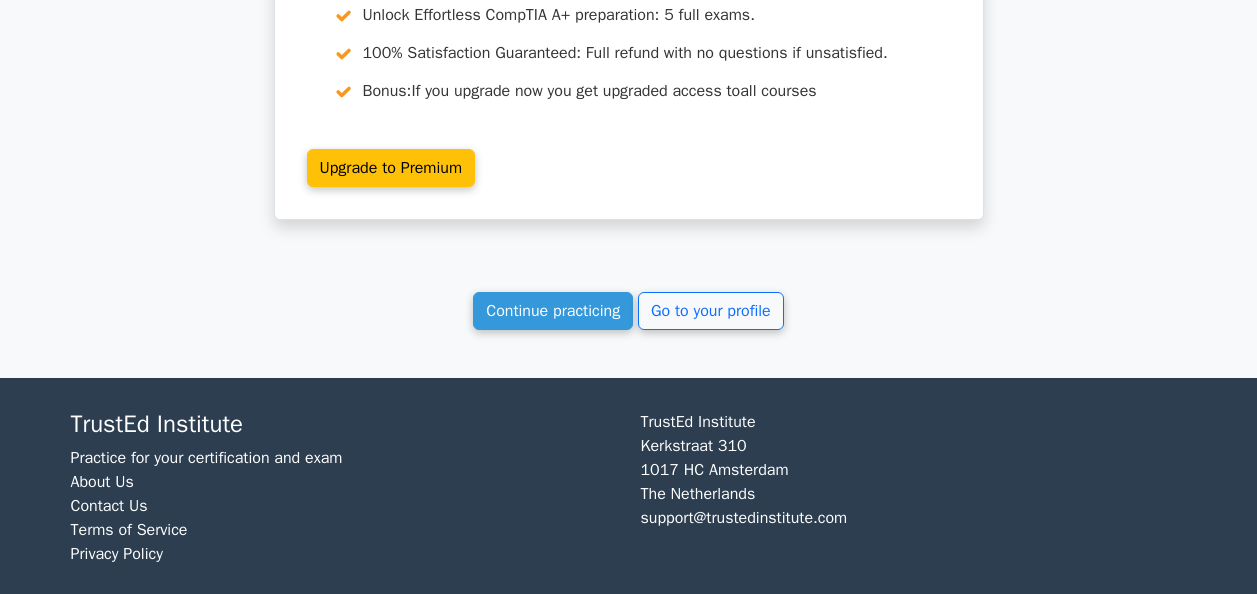 scroll, scrollTop: 4269, scrollLeft: 0, axis: vertical 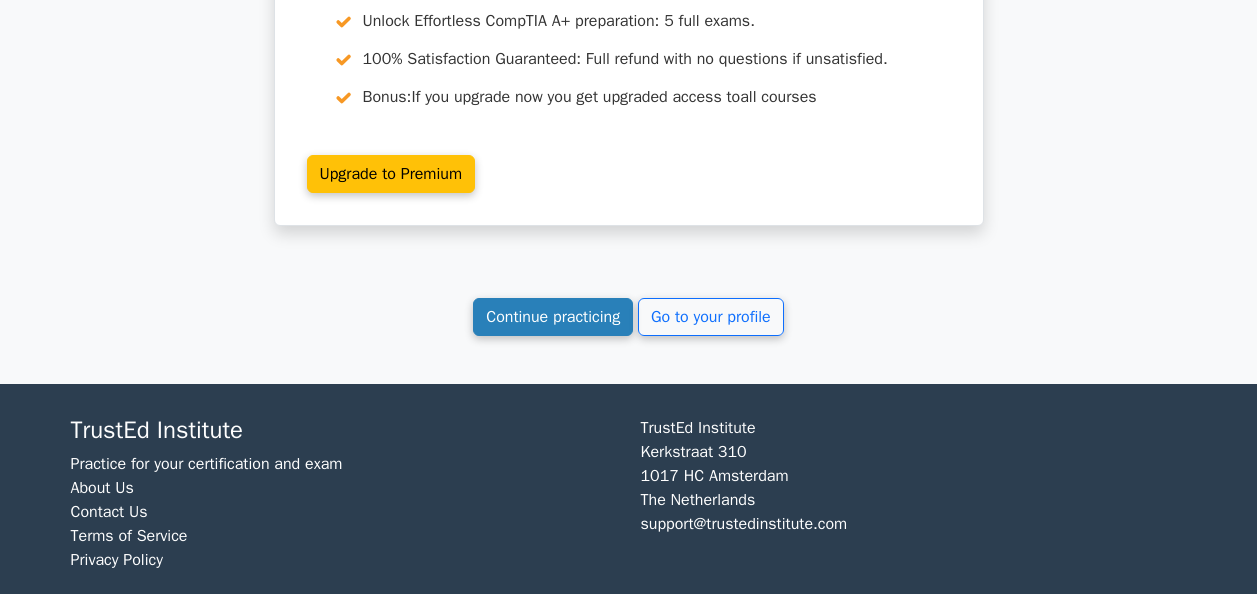 click on "Continue practicing" at bounding box center (553, 317) 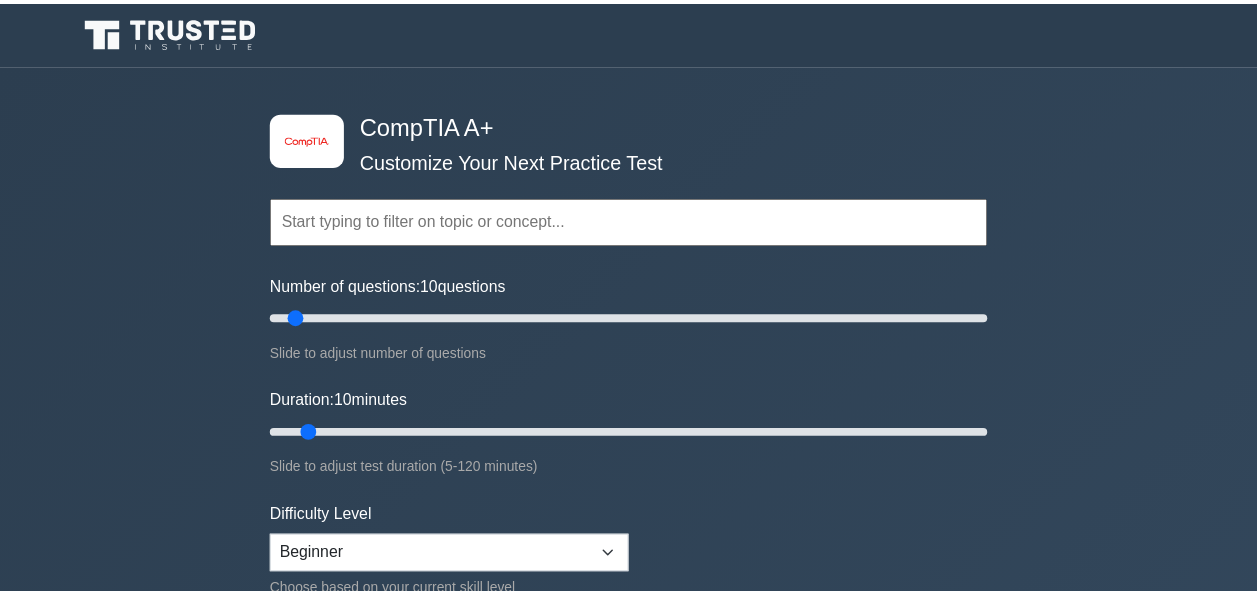 scroll, scrollTop: 0, scrollLeft: 0, axis: both 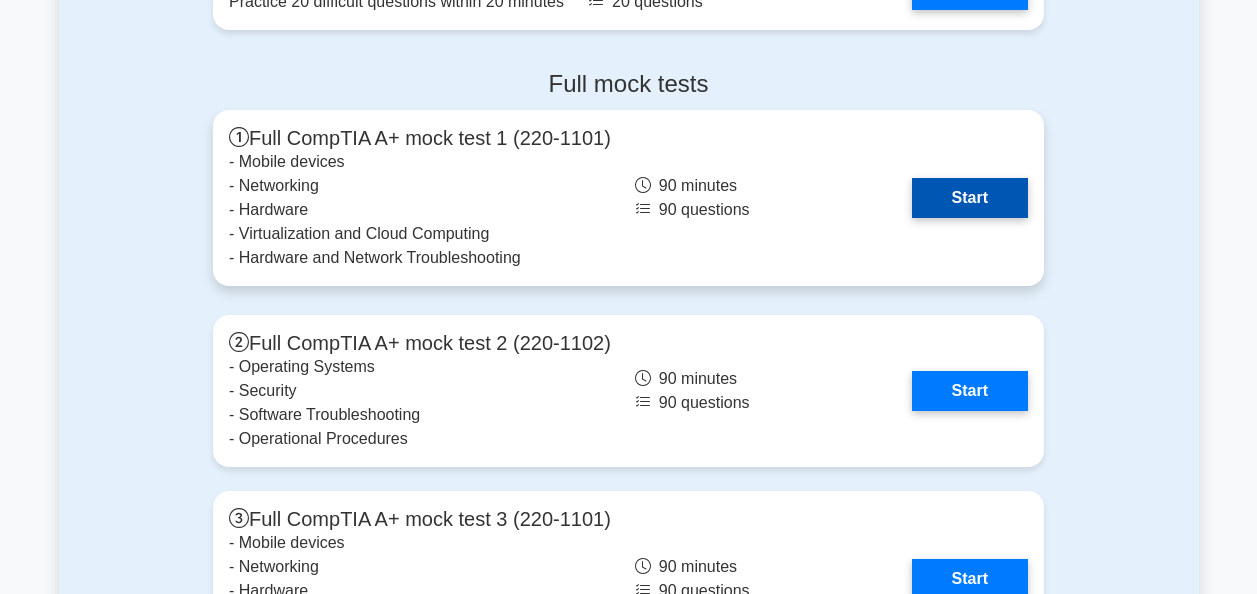 click on "Start" at bounding box center (970, 198) 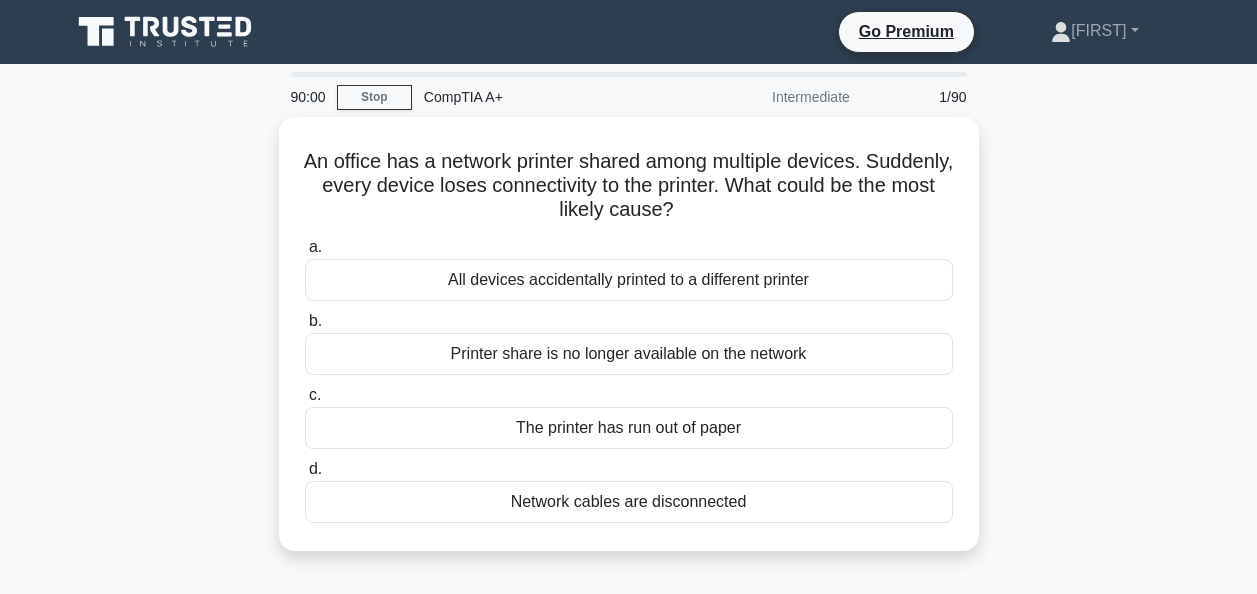 scroll, scrollTop: 0, scrollLeft: 0, axis: both 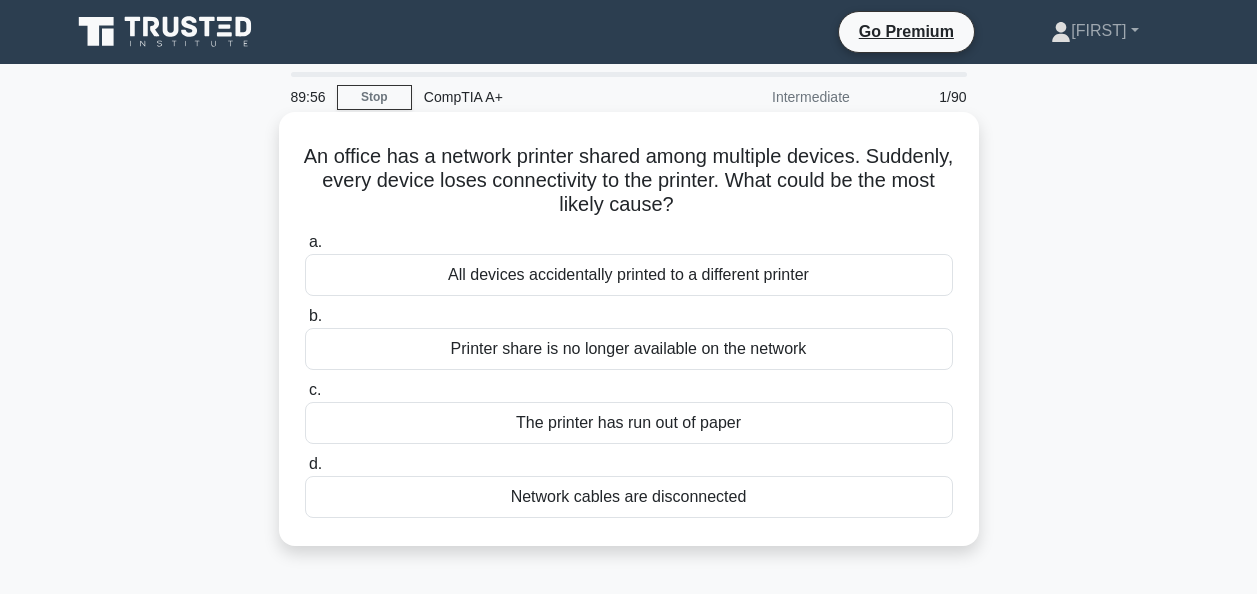 click on "All devices accidentally printed to a different printer" at bounding box center [629, 275] 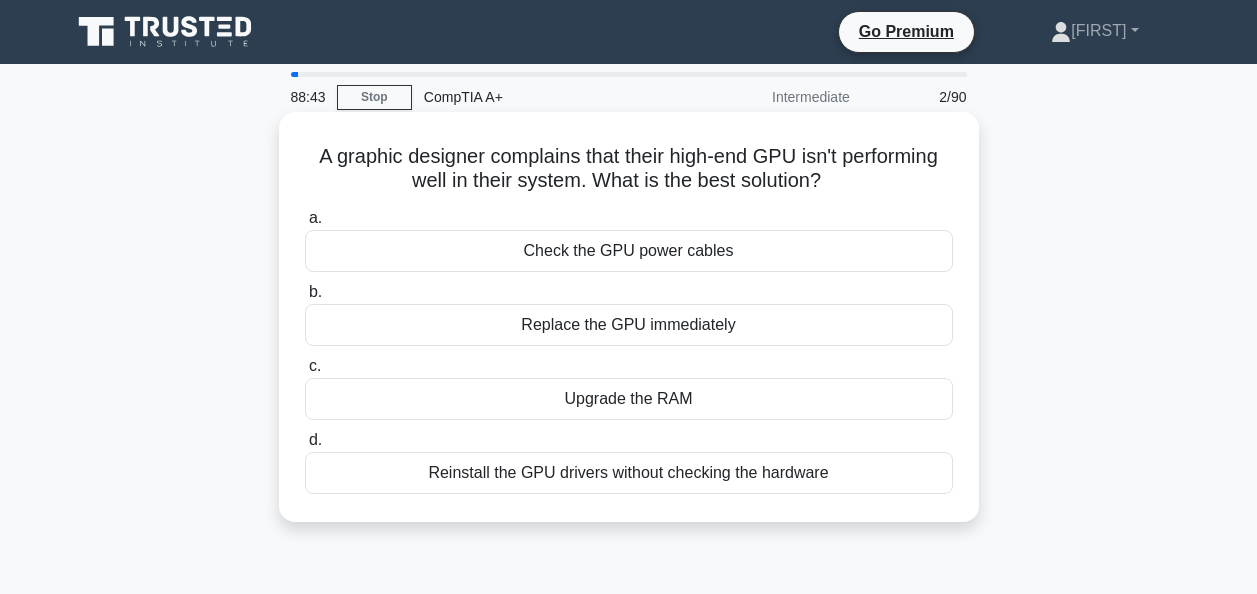 click on "Replace the GPU immediately" at bounding box center (629, 325) 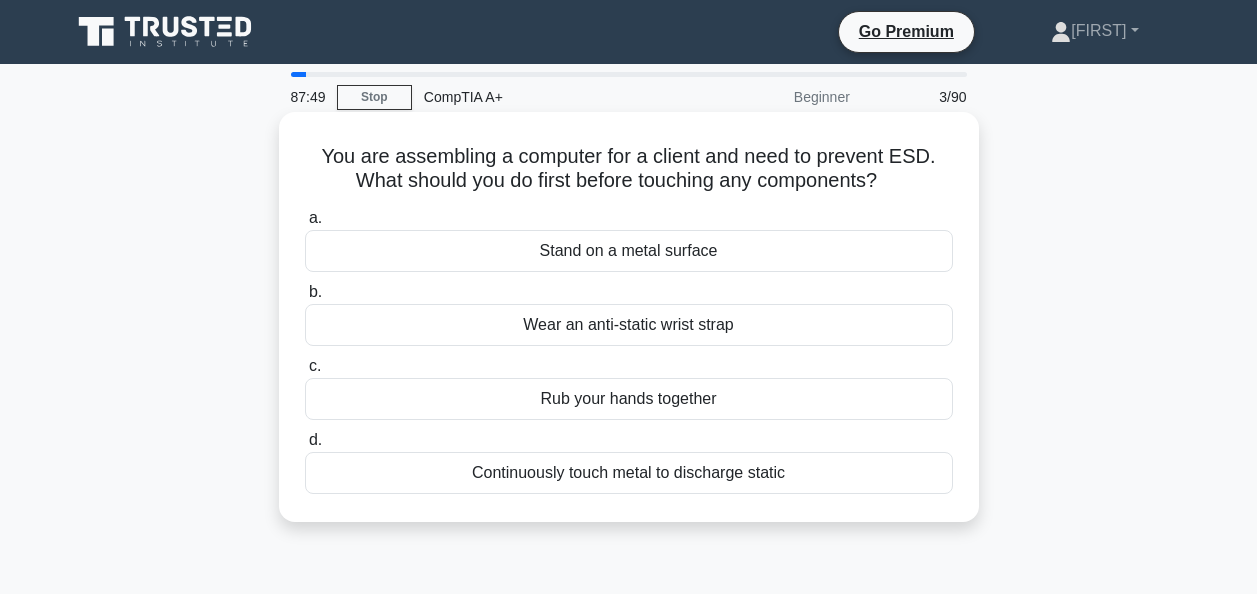 click on "You are assembling a computer for a client and need to prevent ESD. What should you do first before touching any components?
.spinner_0XTQ{transform-origin:center;animation:spinner_y6GP .75s linear infinite}@keyframes spinner_y6GP{100%{transform:rotate(360deg)}}" at bounding box center (629, 169) 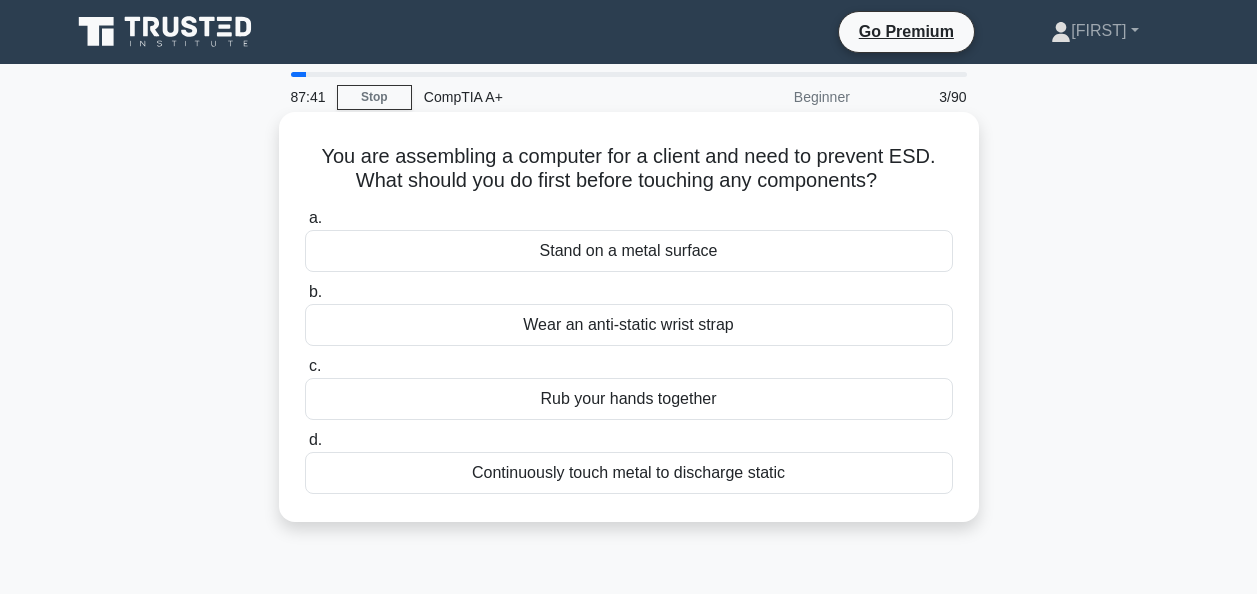 click on "Wear an anti-static wrist strap" at bounding box center (629, 325) 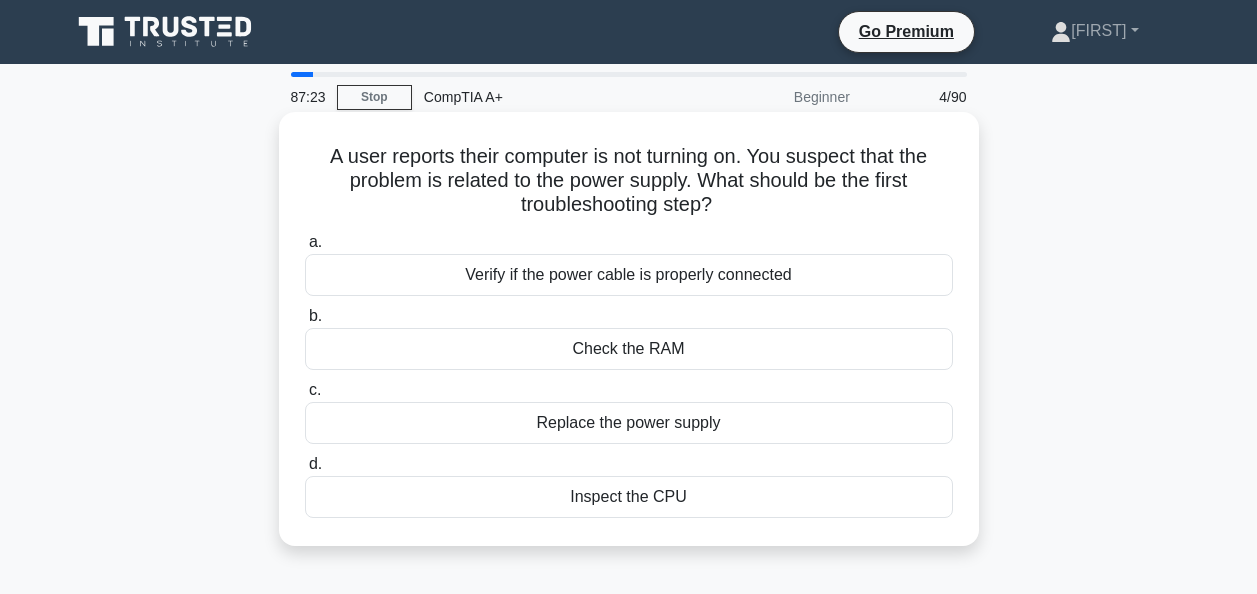 click on "Verify if the power cable is properly connected" at bounding box center [629, 275] 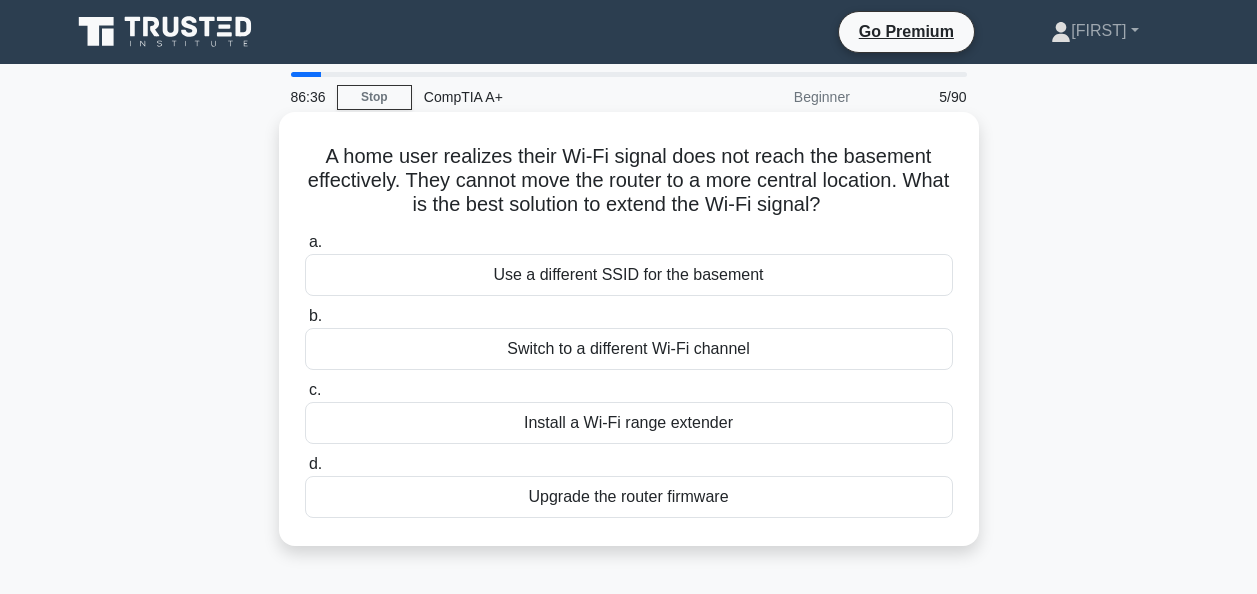 click on "Upgrade the router firmware" at bounding box center [629, 497] 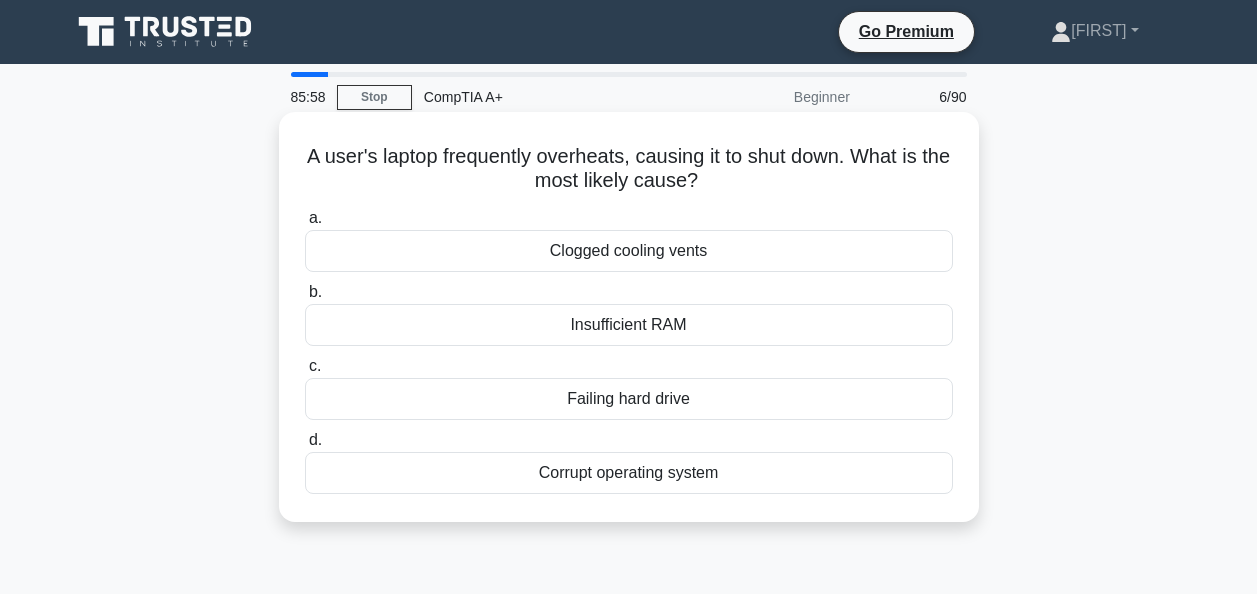 click on "Corrupt operating system" at bounding box center [629, 473] 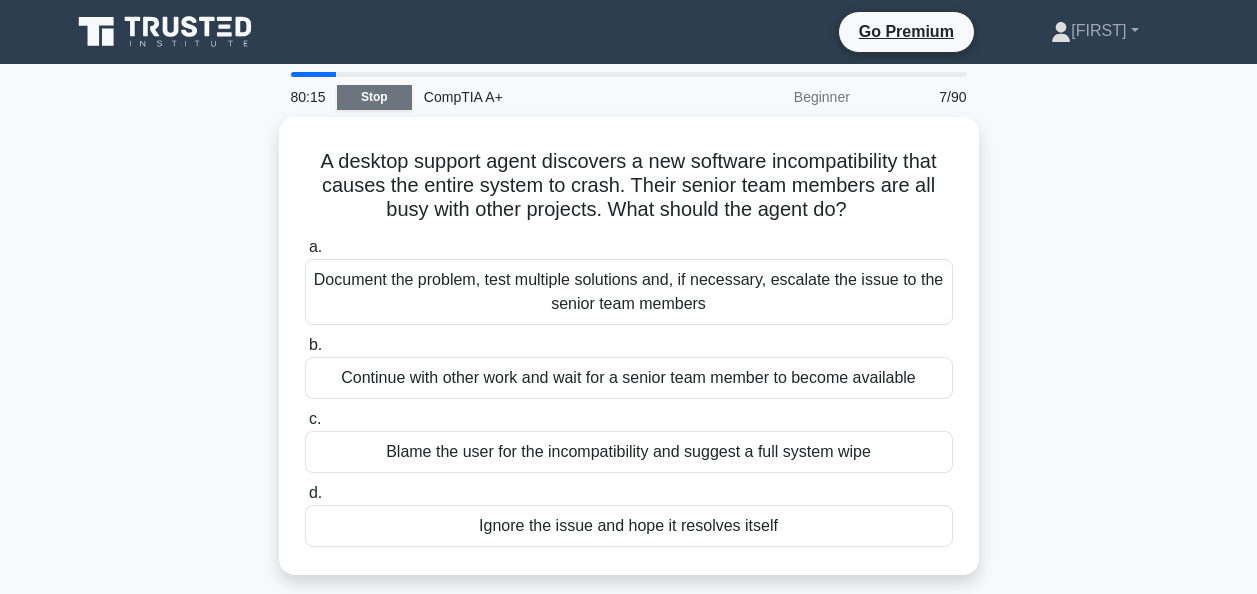 click on "Stop" at bounding box center (374, 97) 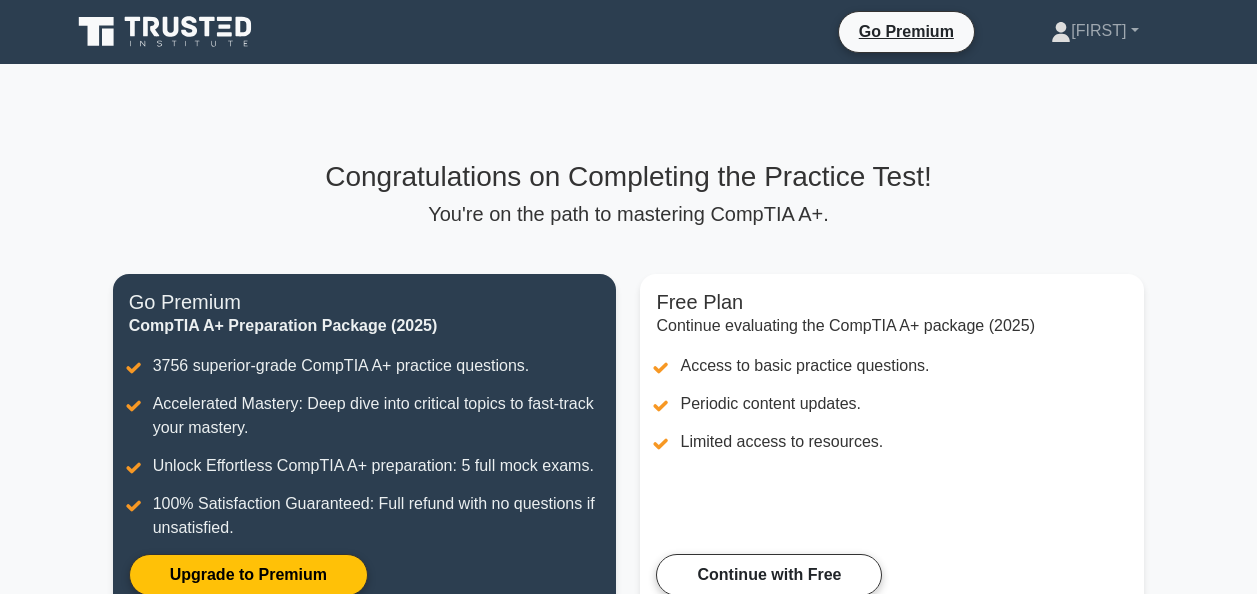 scroll, scrollTop: 0, scrollLeft: 0, axis: both 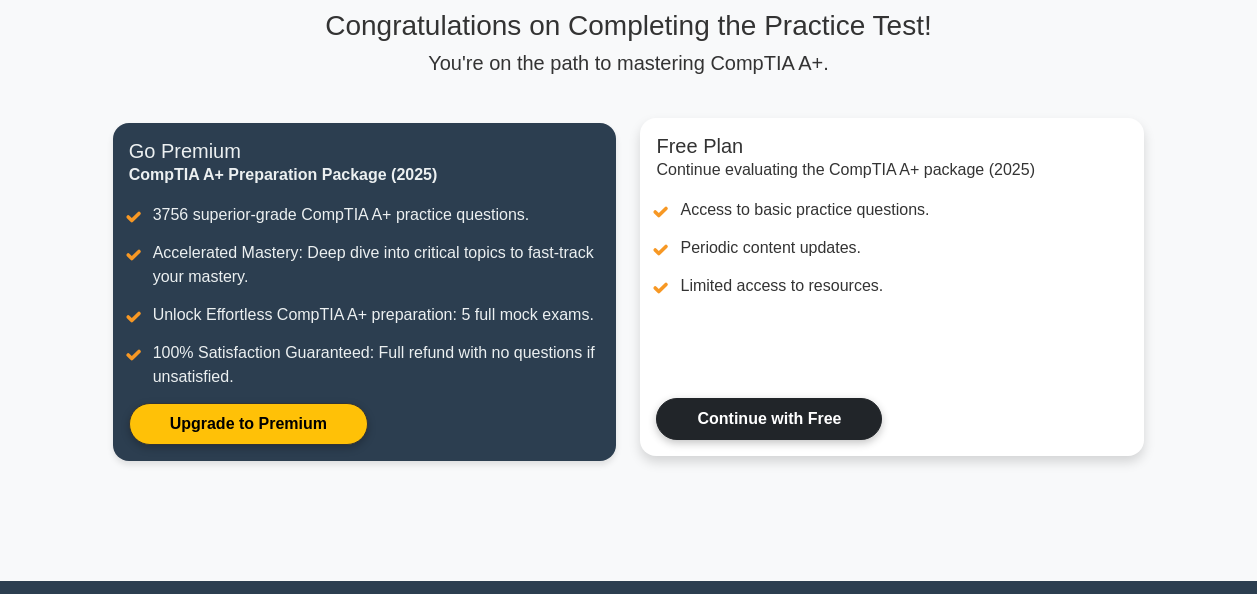 click on "Continue with Free" at bounding box center [769, 419] 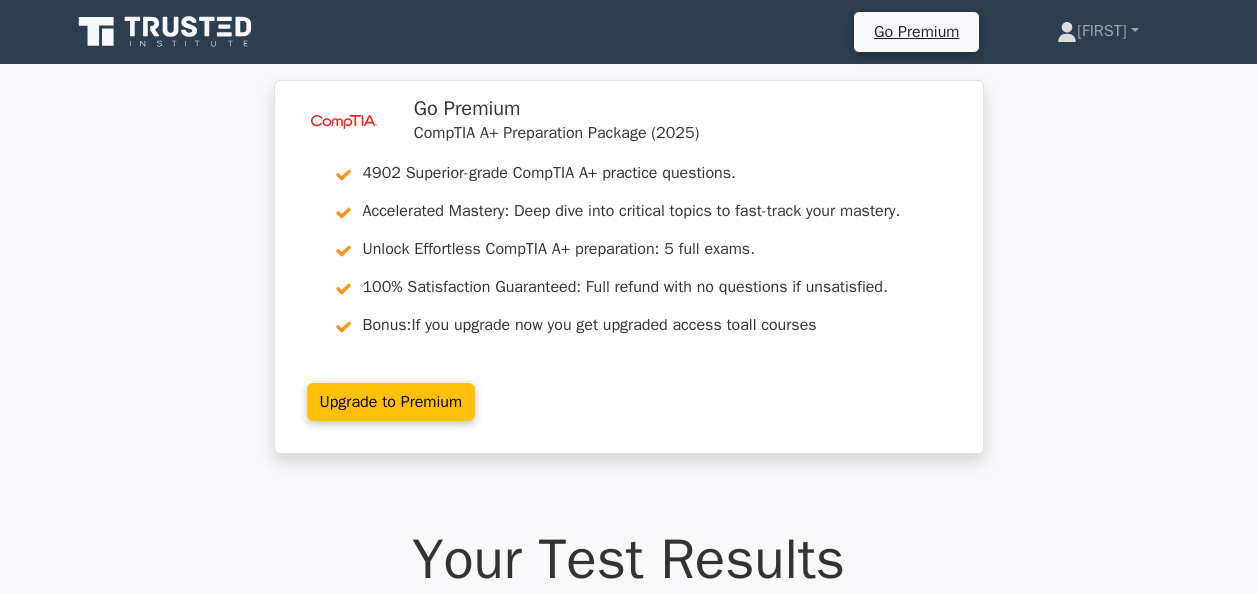 scroll, scrollTop: 0, scrollLeft: 0, axis: both 